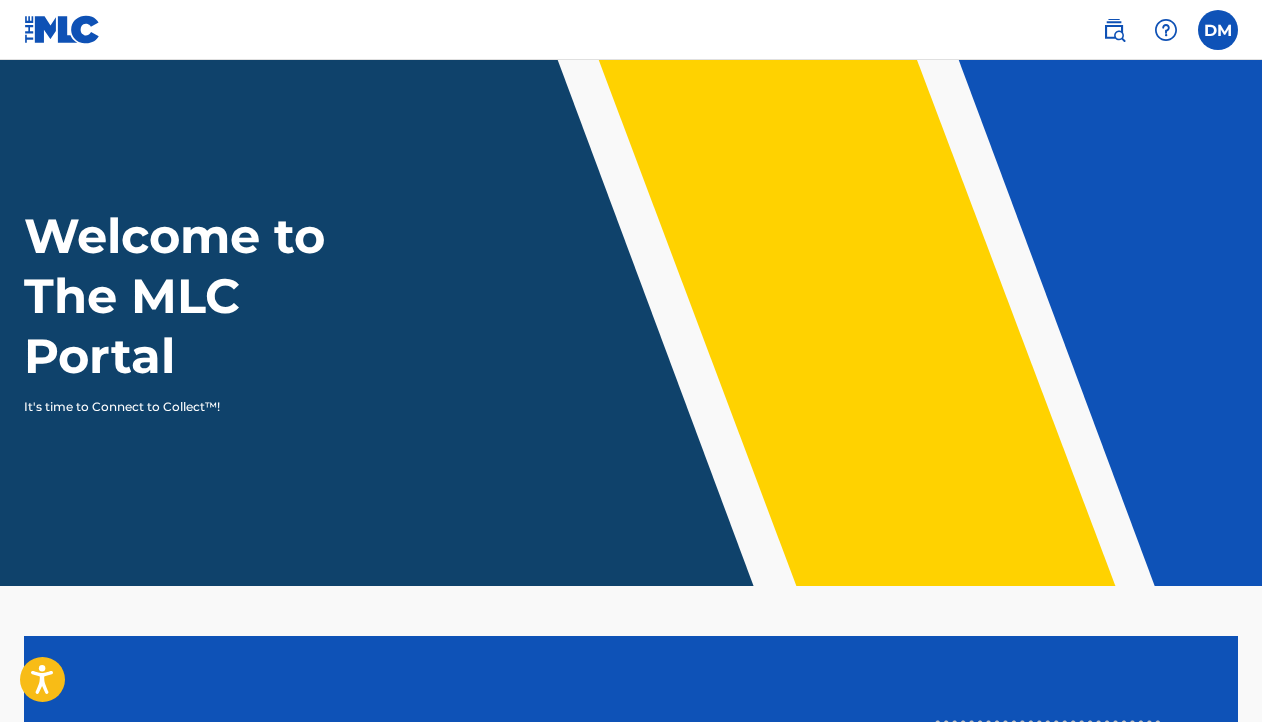 scroll, scrollTop: 424, scrollLeft: 0, axis: vertical 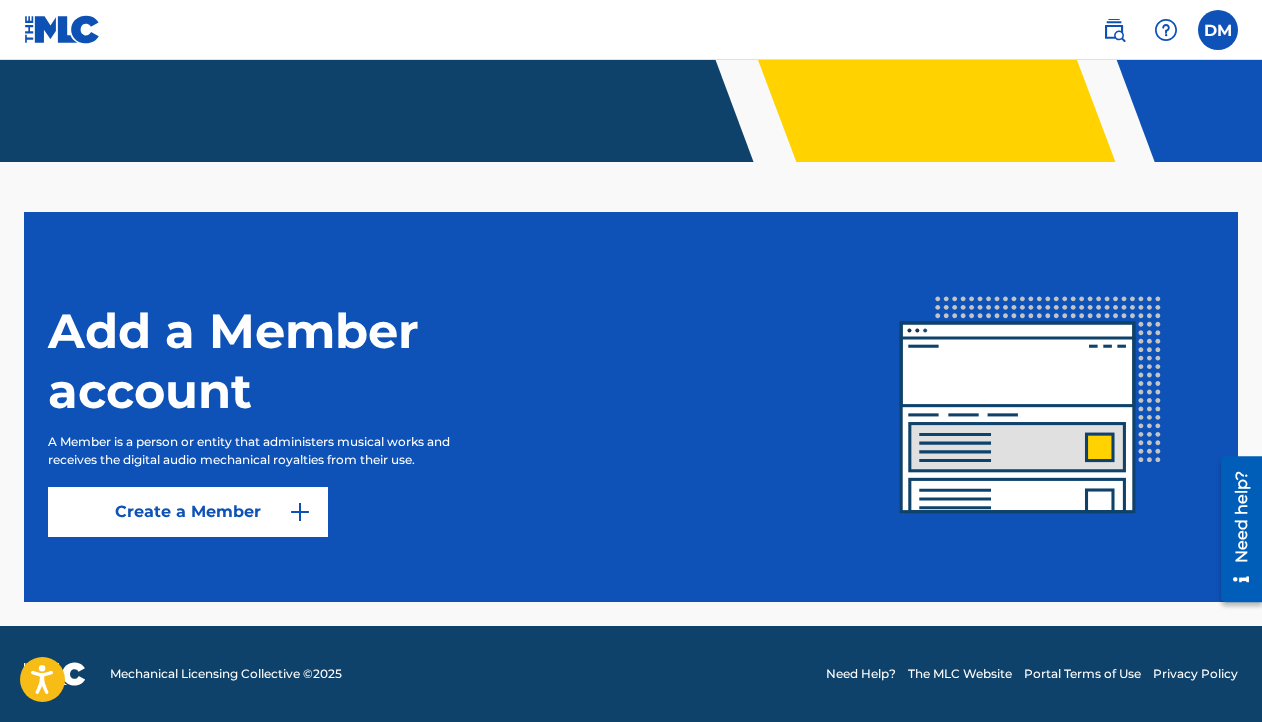 click on "Create a Member" at bounding box center [188, 512] 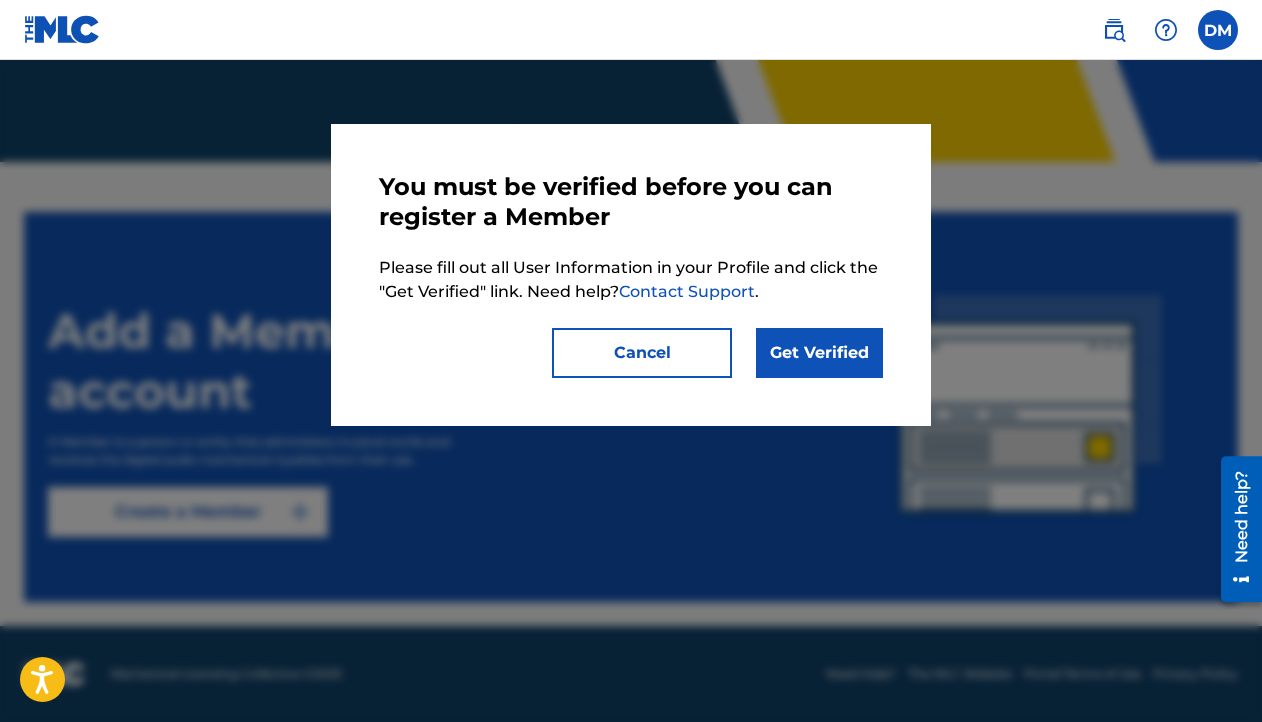 click on "Cancel" at bounding box center [642, 353] 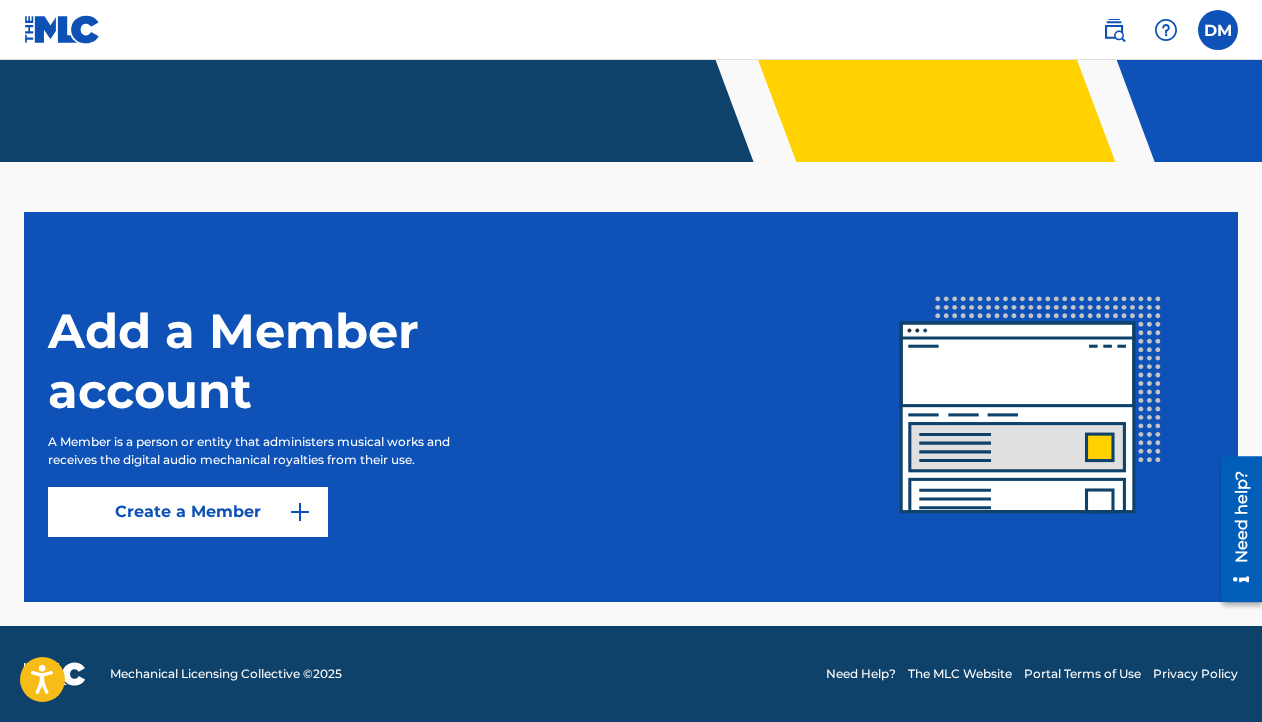 click on "Create a Member" at bounding box center (188, 512) 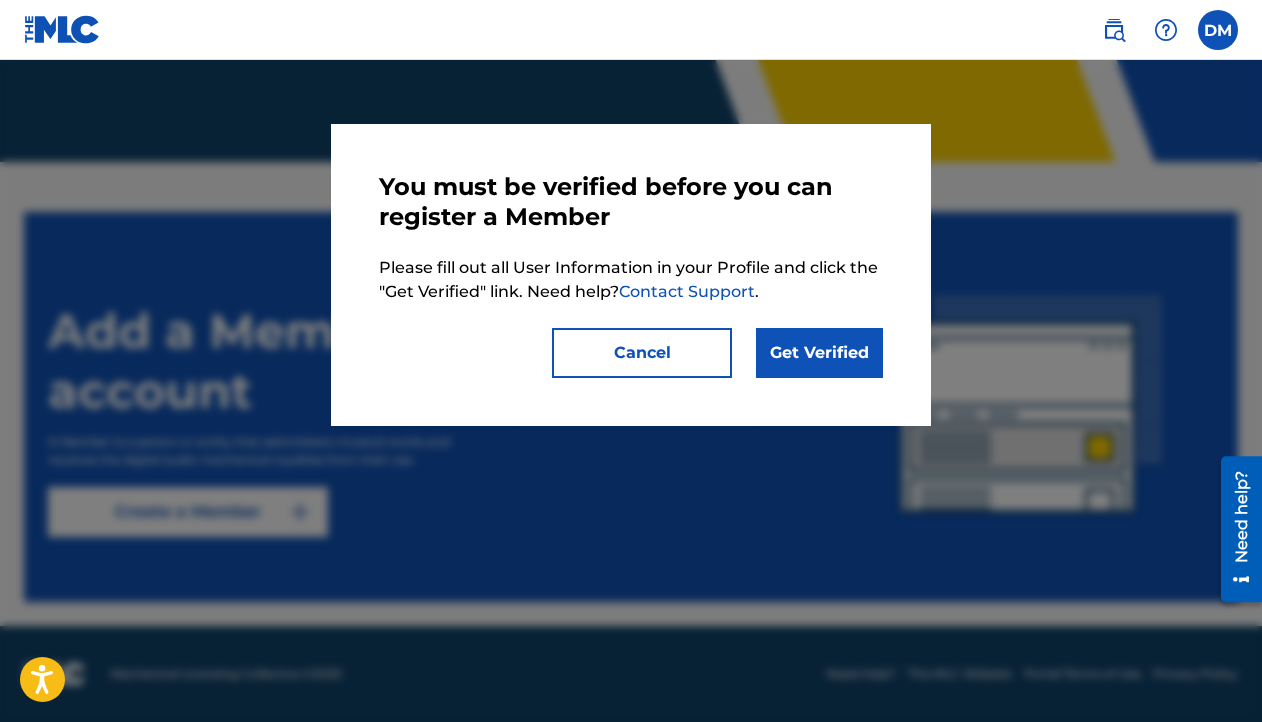 click on "Cancel" at bounding box center (642, 353) 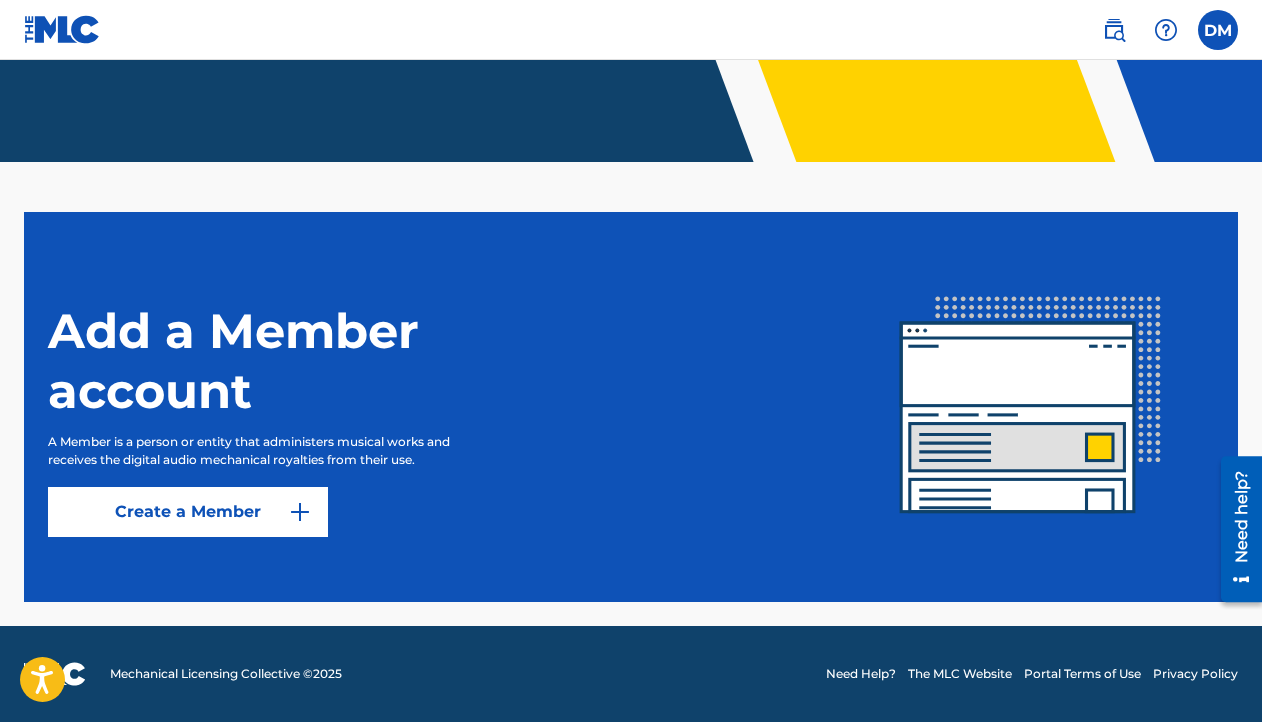 click at bounding box center [62, 29] 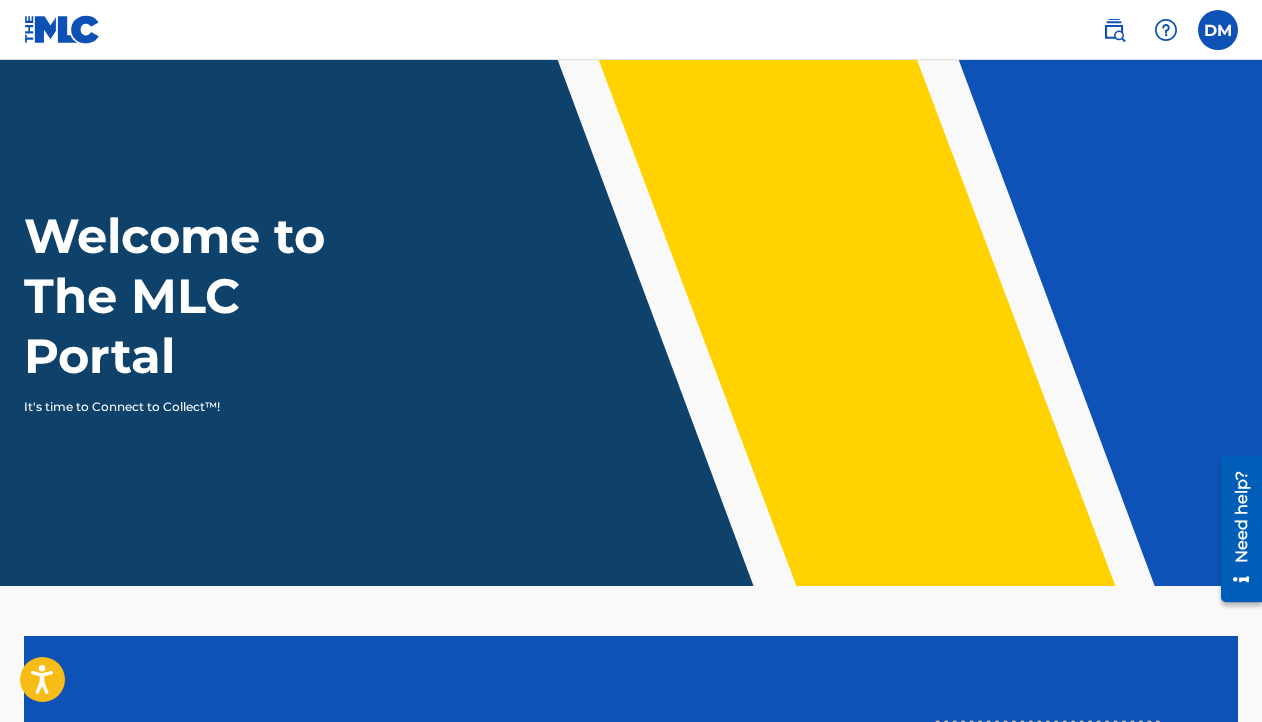 scroll, scrollTop: 424, scrollLeft: 0, axis: vertical 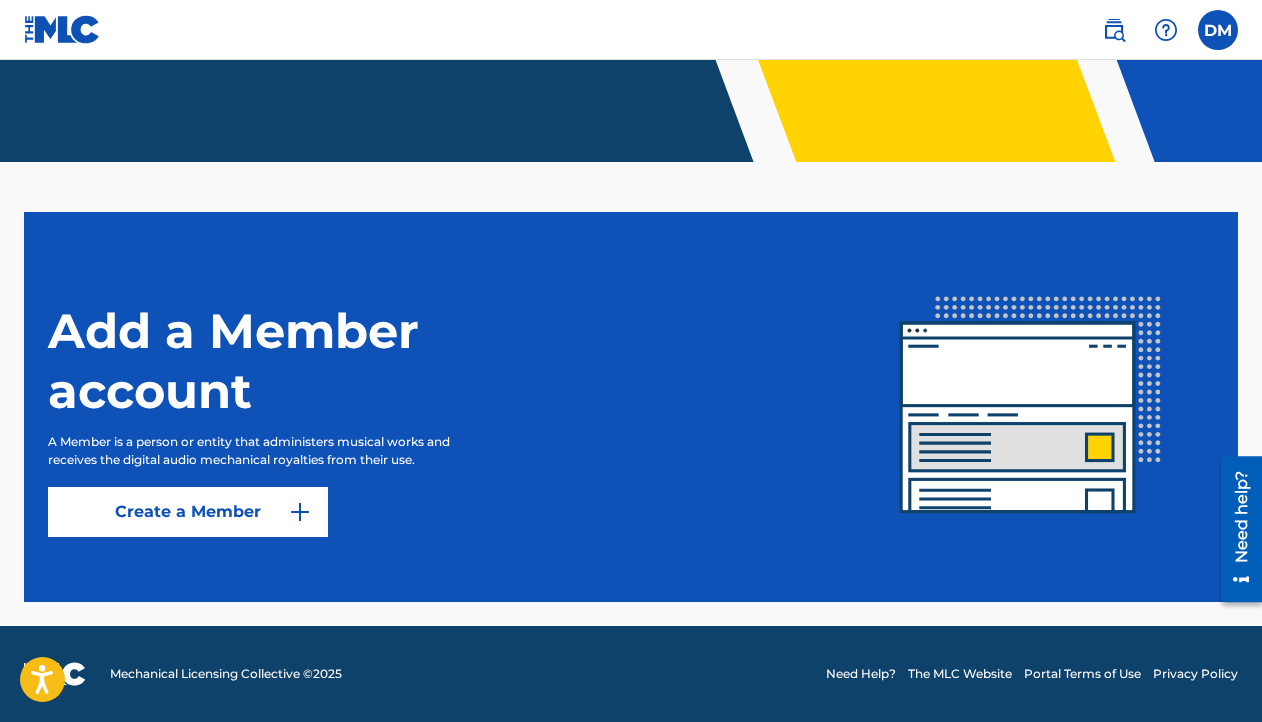 click at bounding box center (300, 512) 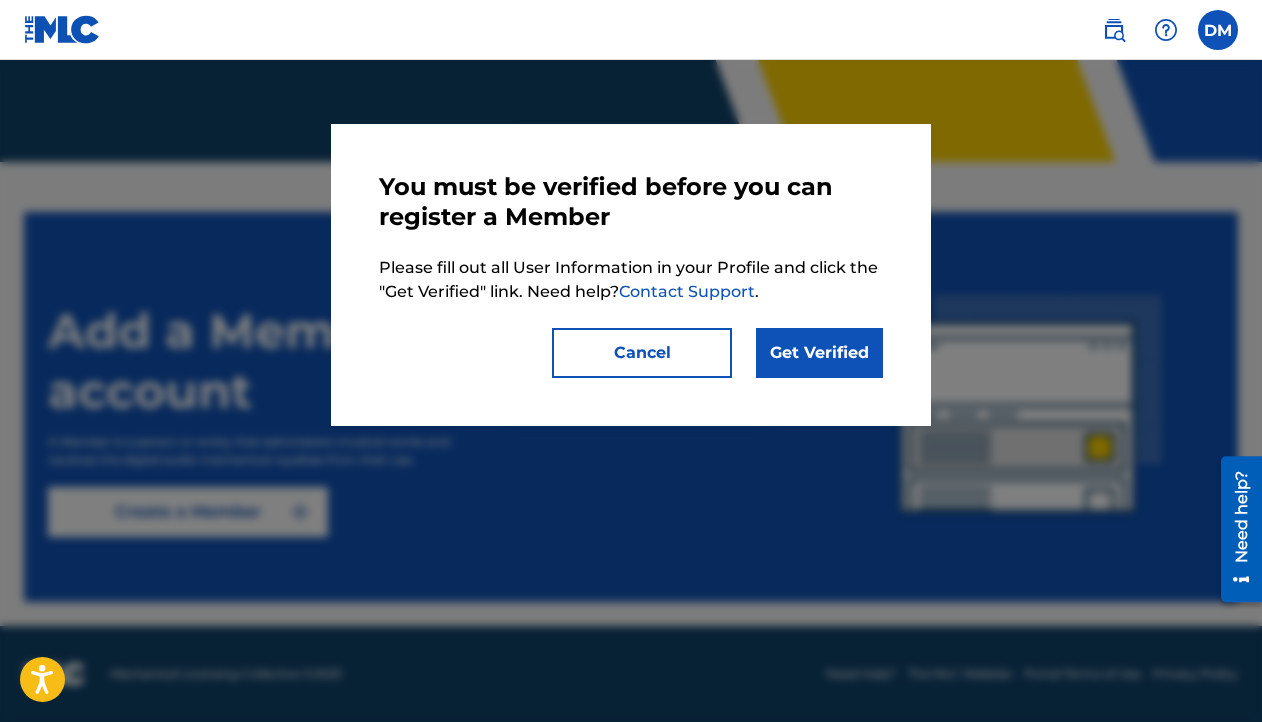 click on "Get Verified" at bounding box center (819, 353) 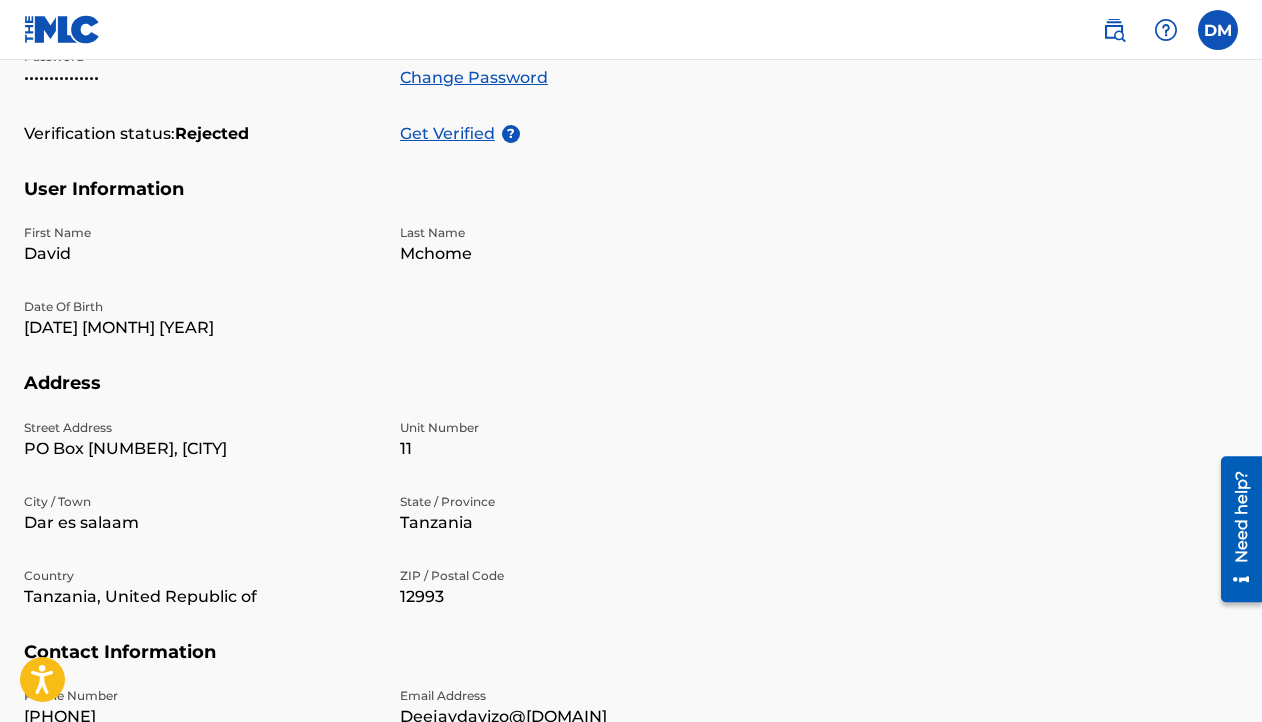 scroll, scrollTop: 326, scrollLeft: 0, axis: vertical 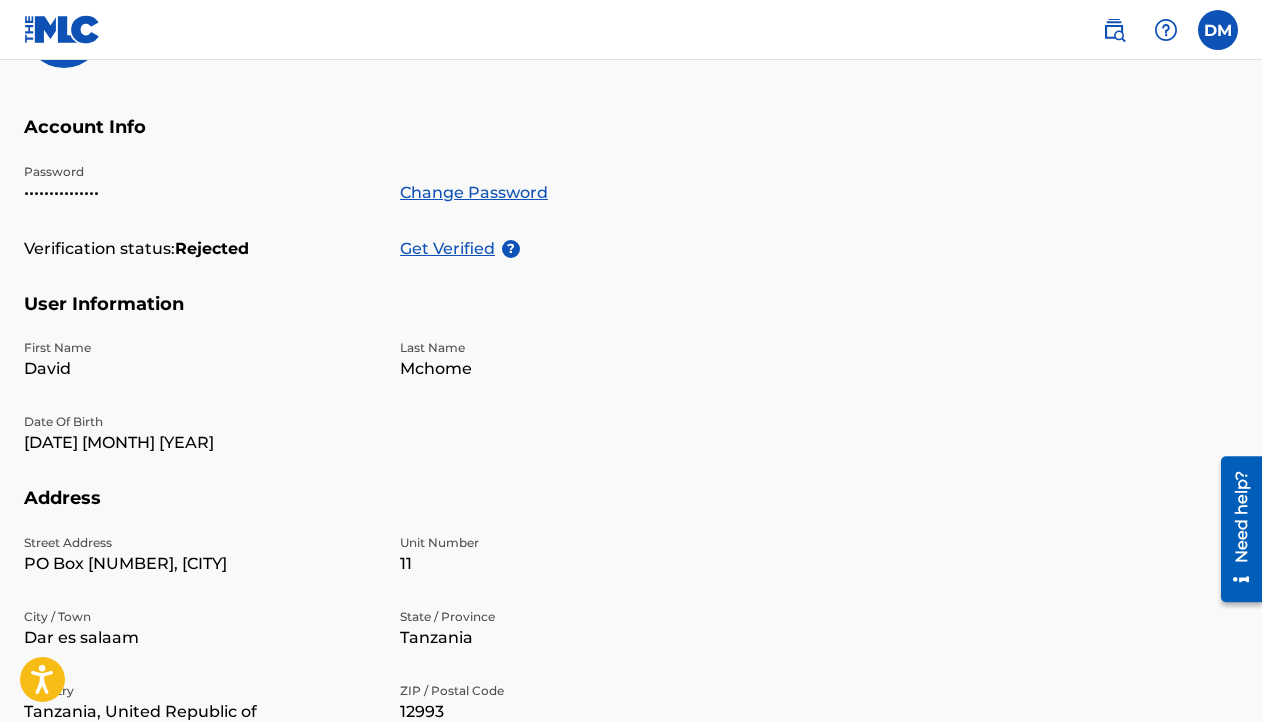 click on "Get Verified" at bounding box center [451, 249] 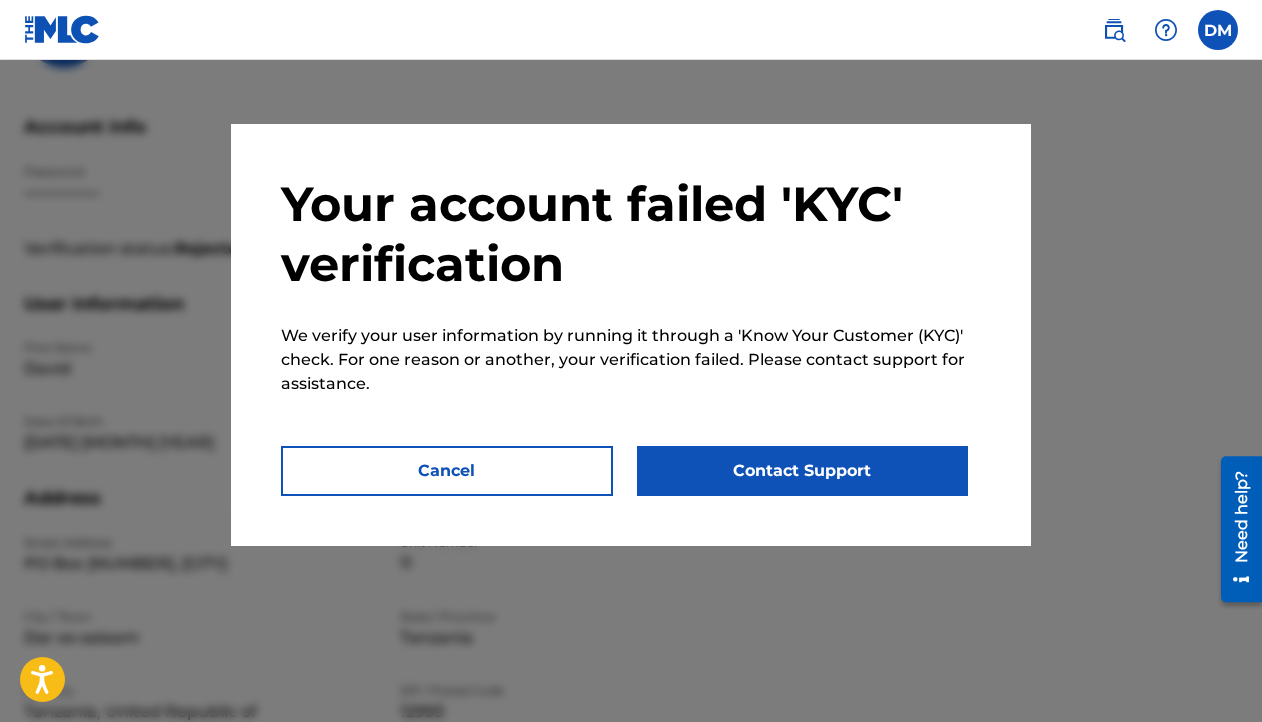 click on "Contact Support" at bounding box center (803, 471) 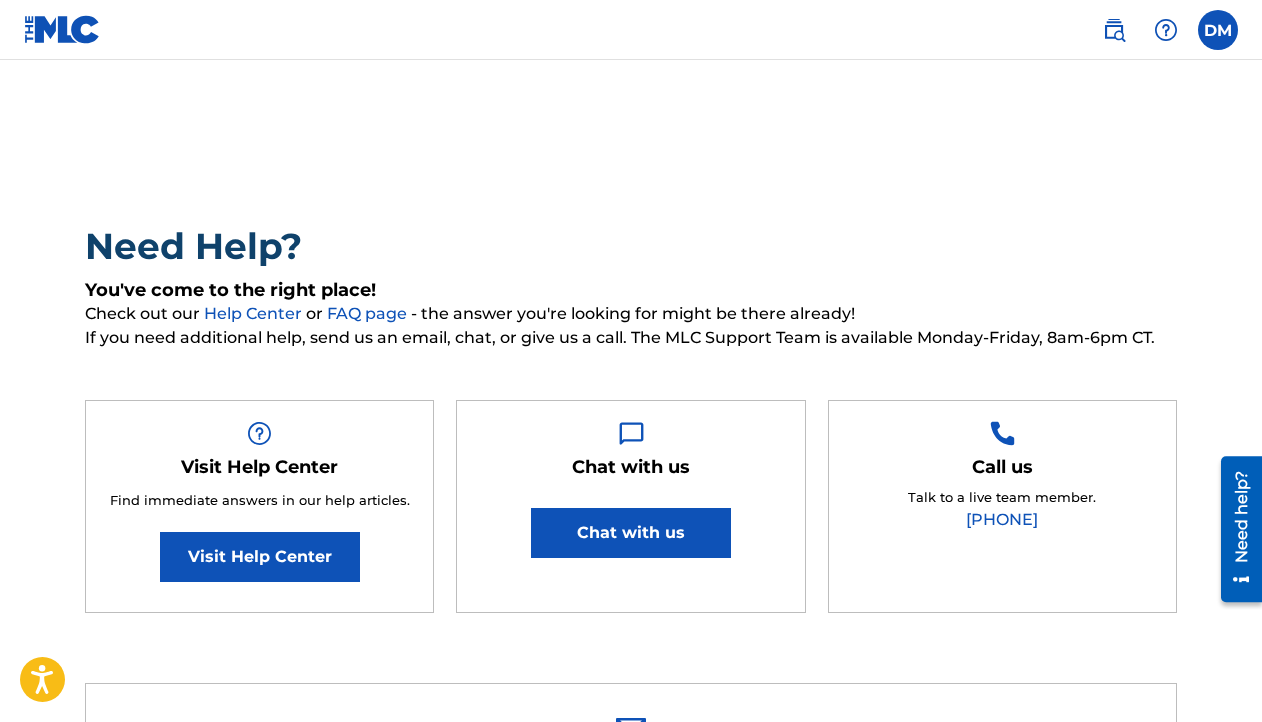 scroll, scrollTop: 0, scrollLeft: 0, axis: both 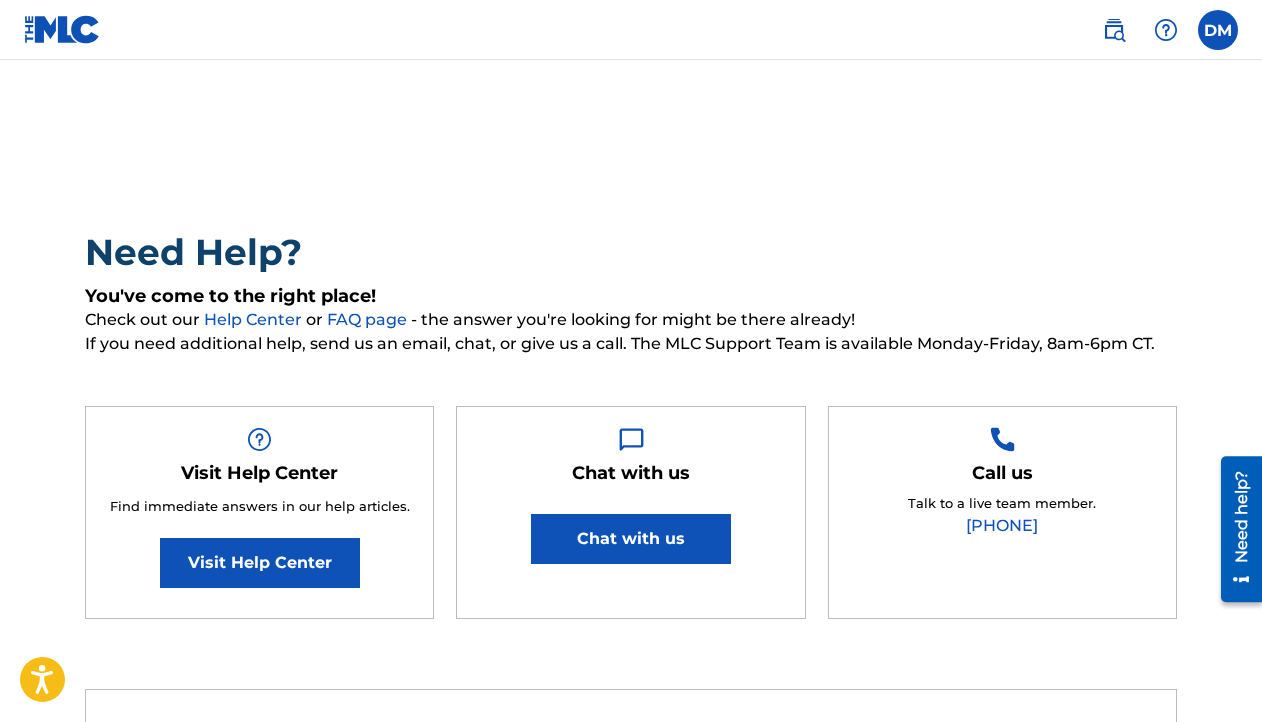 click on "Chat with us" at bounding box center [631, 539] 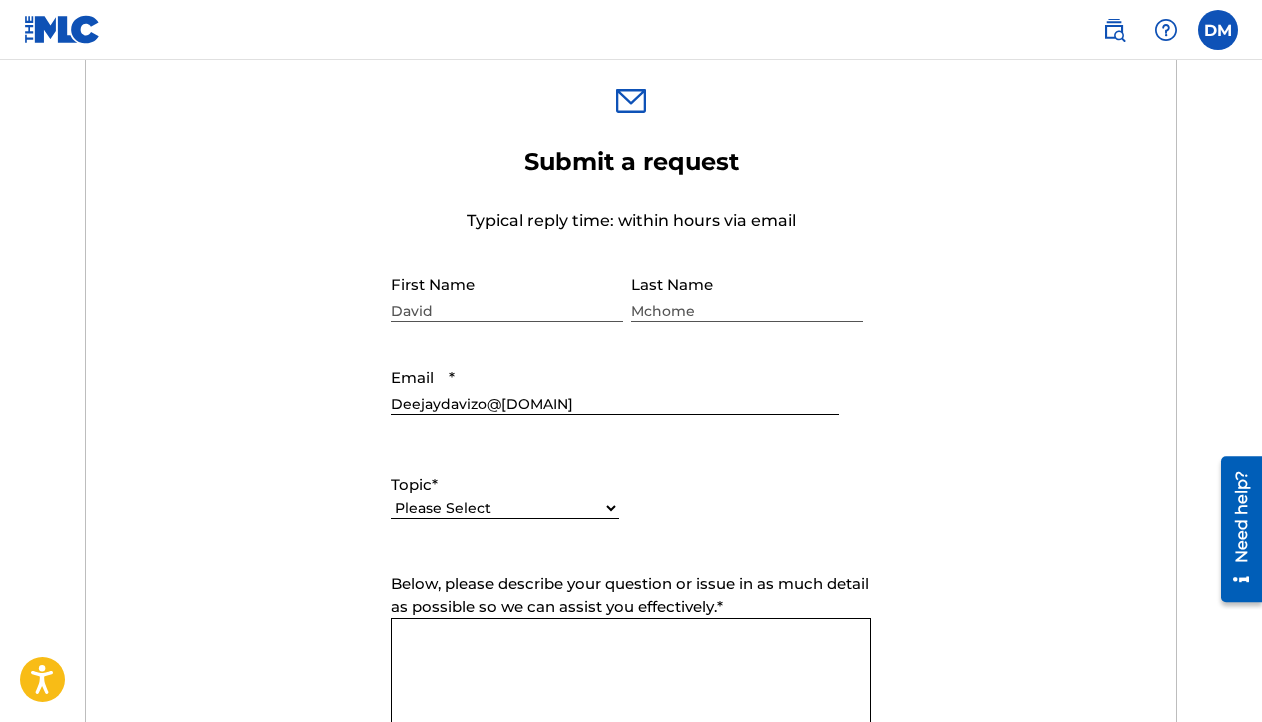 scroll, scrollTop: 644, scrollLeft: 0, axis: vertical 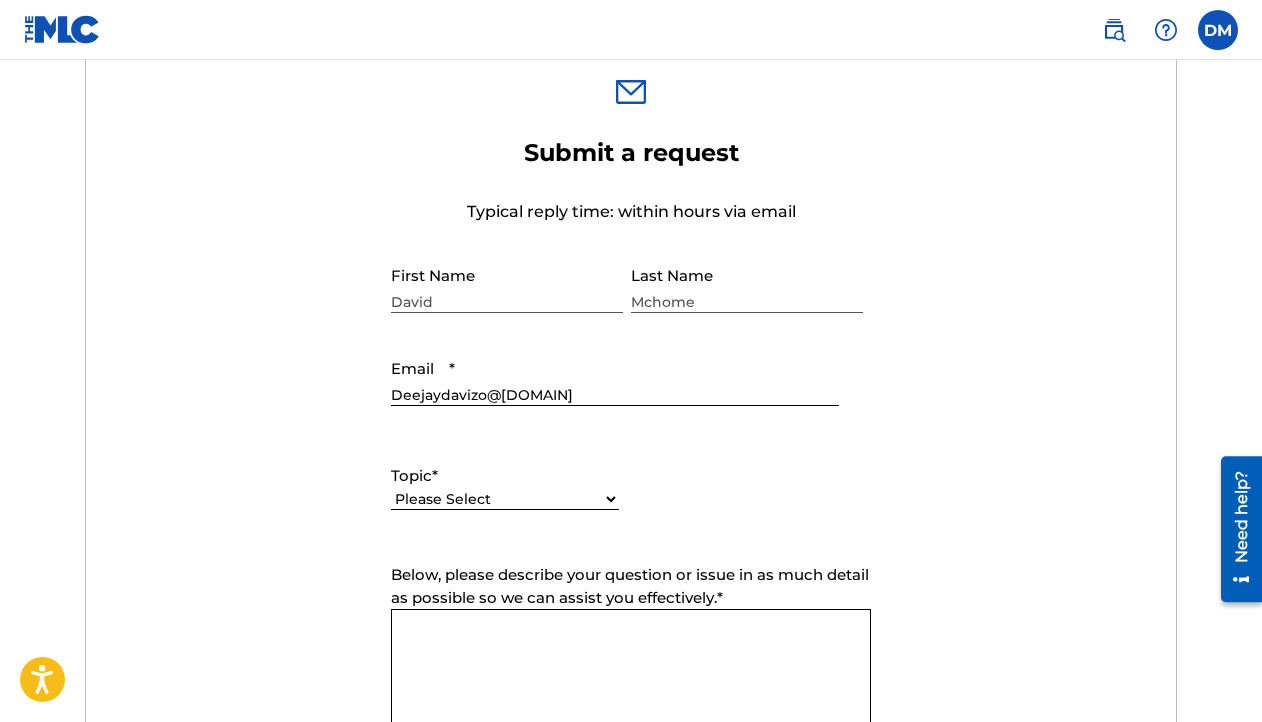 click on "Topic *" at bounding box center [505, 476] 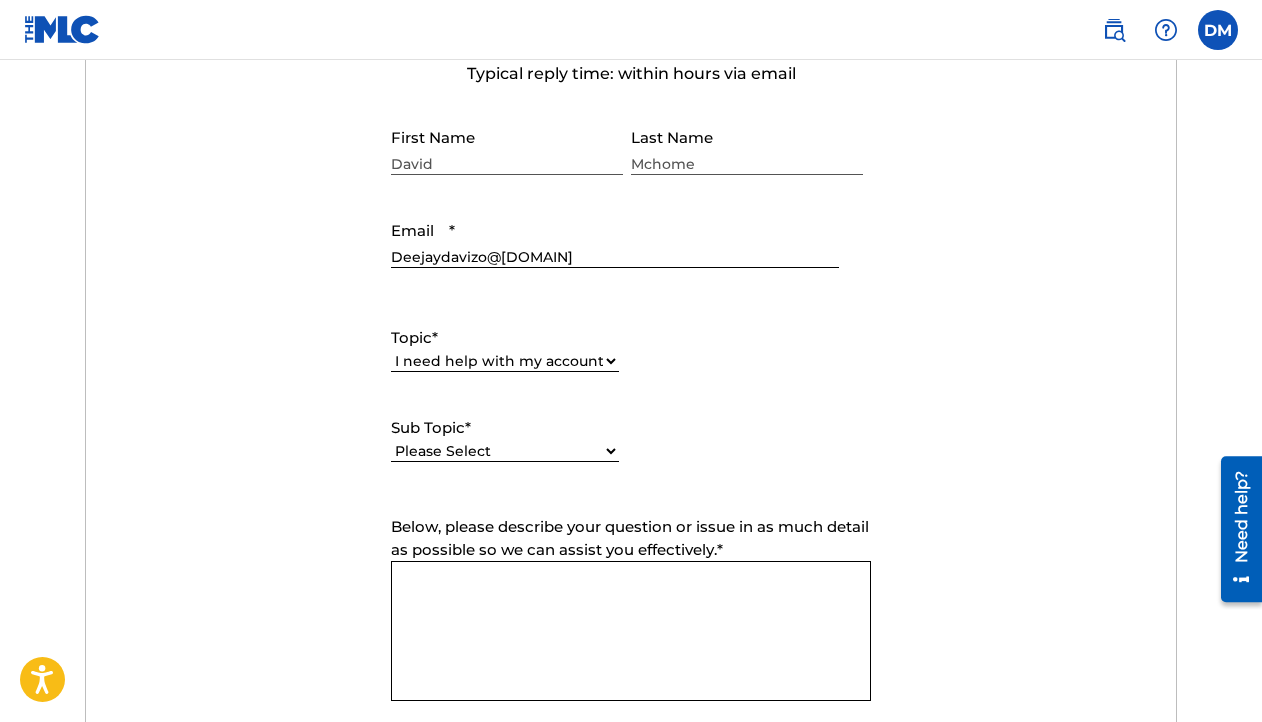 scroll, scrollTop: 784, scrollLeft: 0, axis: vertical 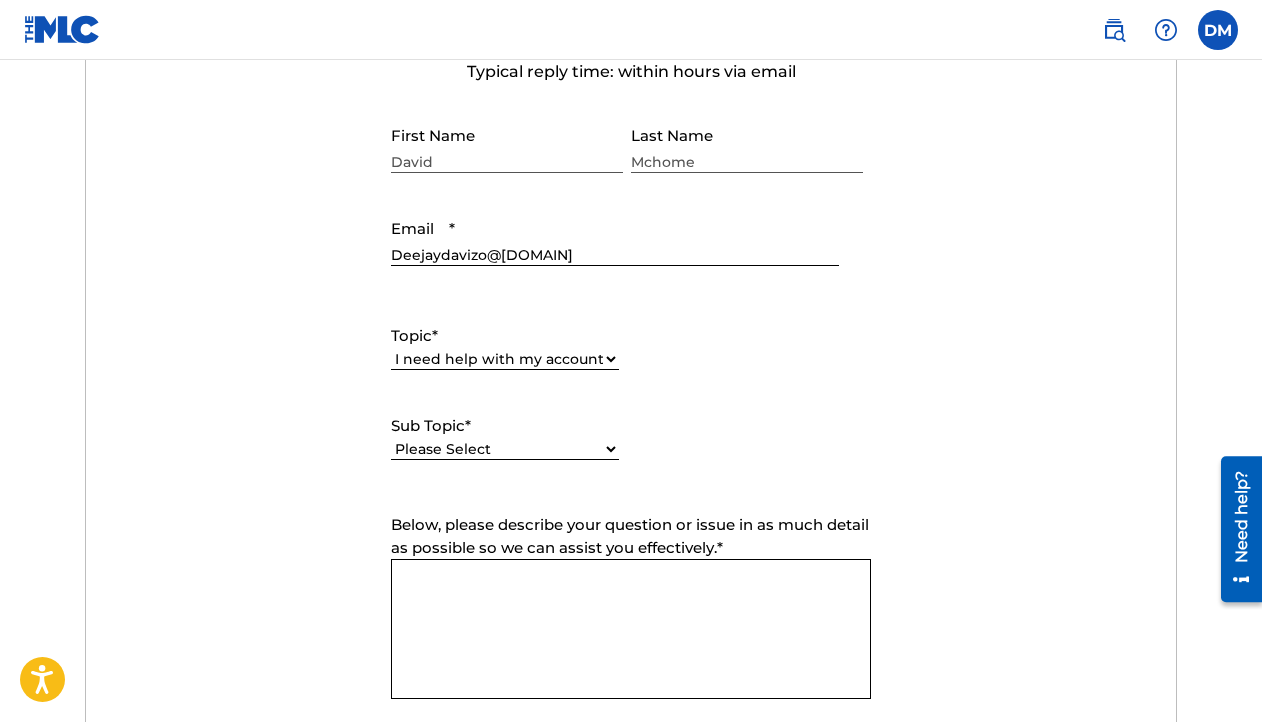 click on "Please Select I need help with my user account I can't log in to my user account I was not verified as a user I need help with my Member account" at bounding box center [505, 449] 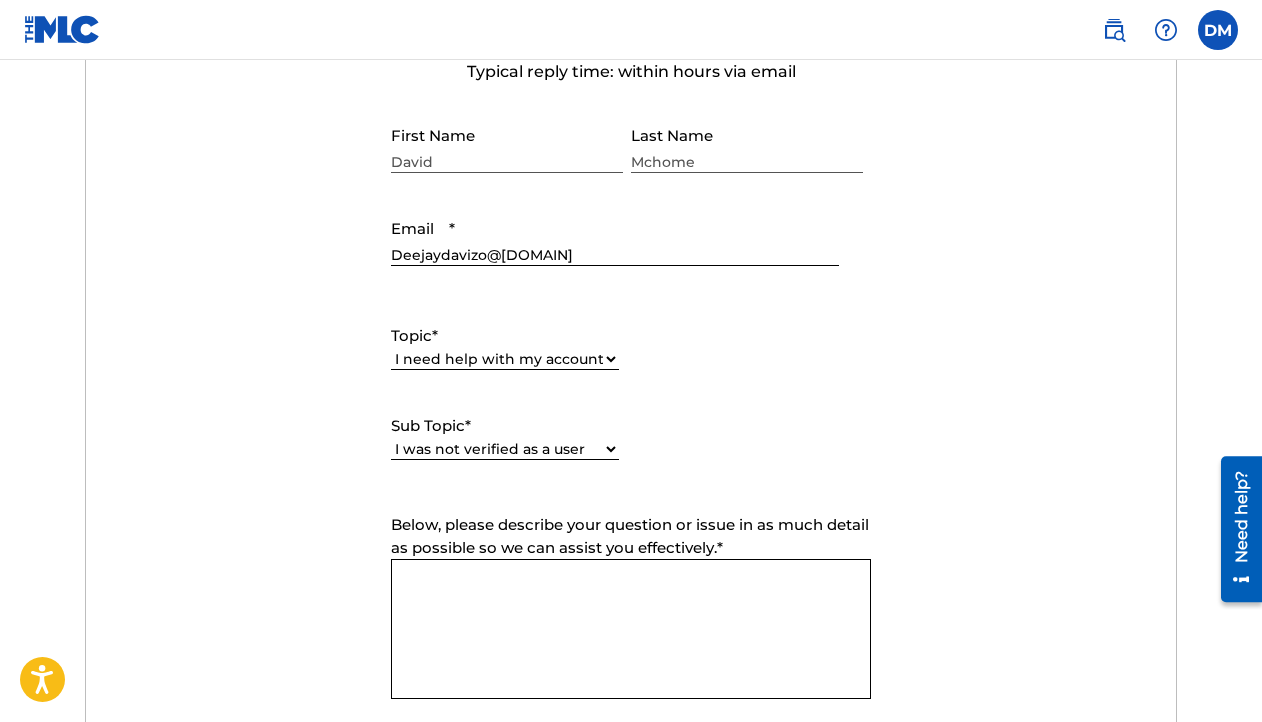 click on "Below, please describe your question or issue in as much detail as possible so we can assist you effectively. *" at bounding box center (631, 629) 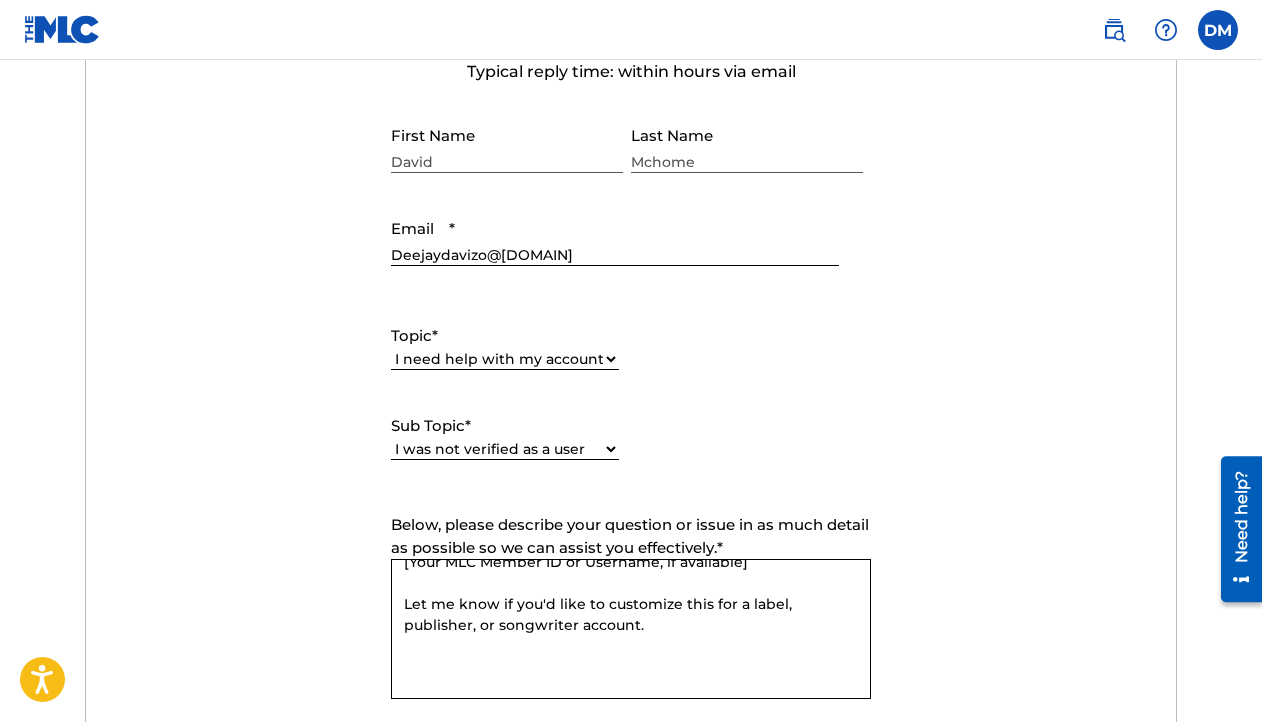 scroll, scrollTop: 516, scrollLeft: 0, axis: vertical 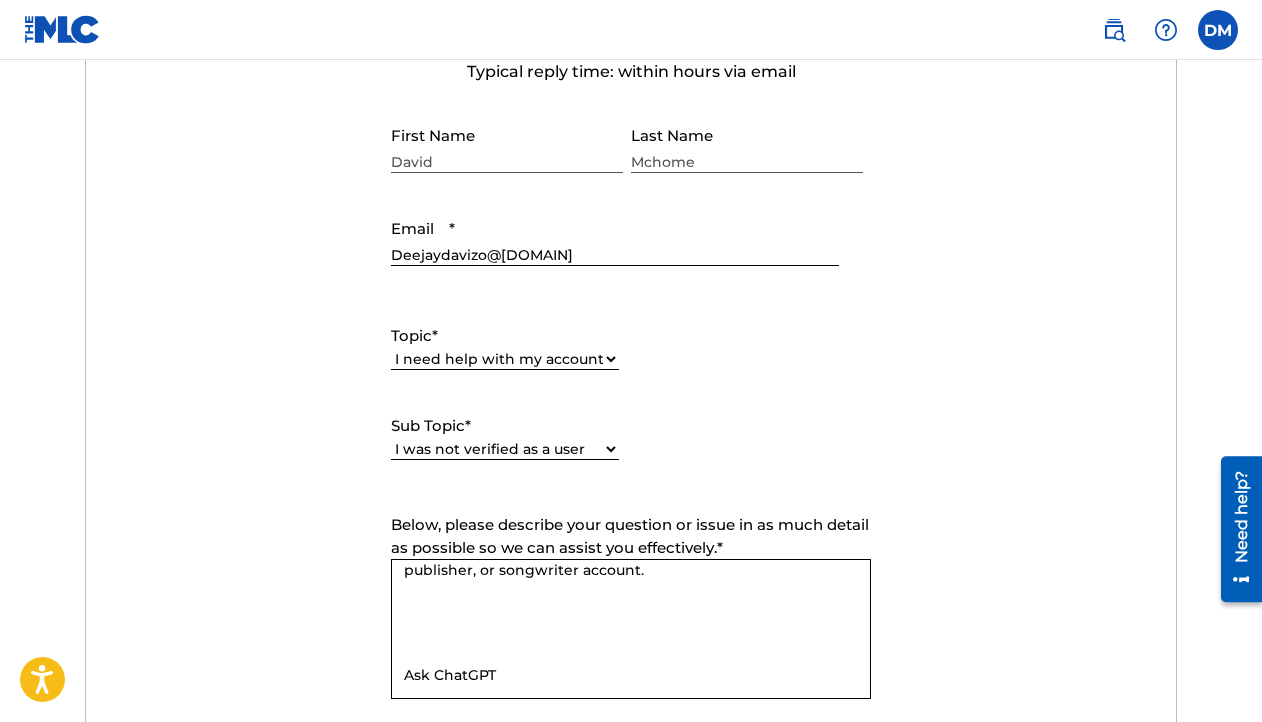 click on "Dear MLC Support Team,
I hope this message finds you well.
I am writing to kindly request the verification of my account with The MLC. I have completed the registration process and would like to ensure that my account is properly verified so I can access all available services and benefits associated with membership.
Please let me know if any additional information or documentation is needed from my end to complete the verification process.
Thank you for your time and assistance. I look forward to your response.
Best regards,
[Your Full Name]
[Your MLC Registered Email Address]
[Your MLC Member ID or Username, if available]
Let me know if you'd like to customize this for a label, publisher, or songwriter account.
Ask ChatGPT" at bounding box center (631, 629) 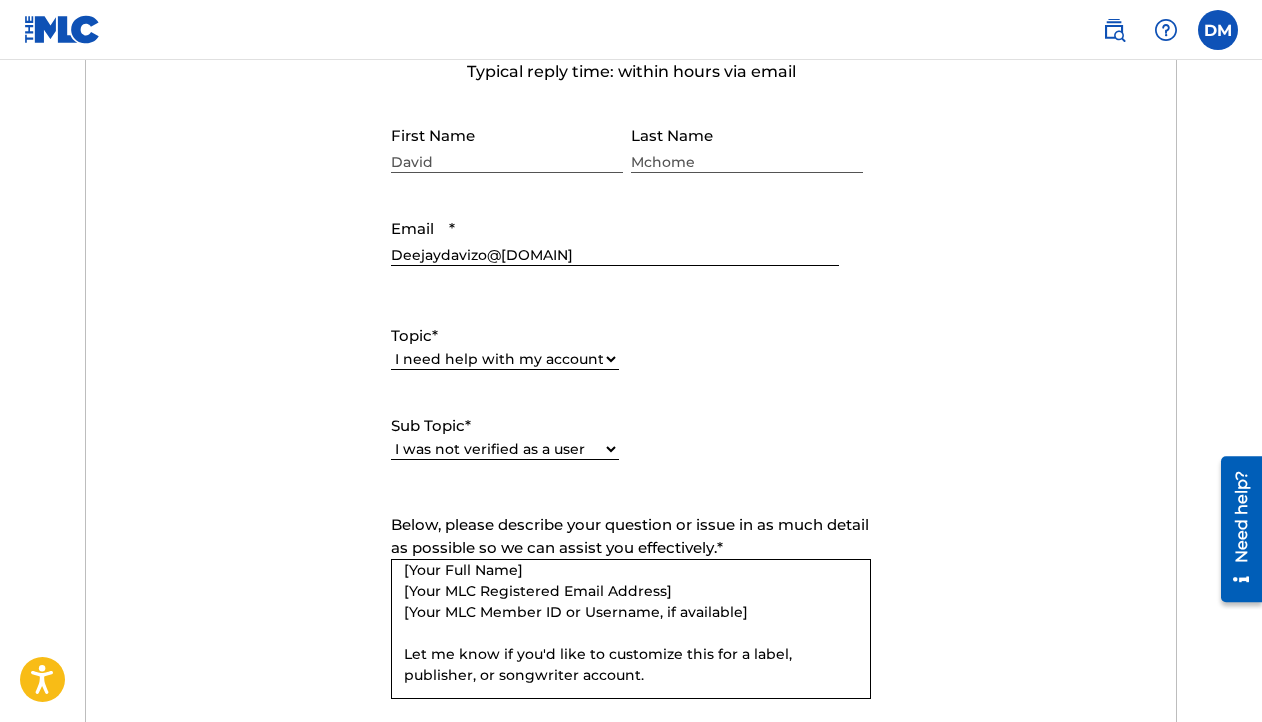 scroll, scrollTop: 424, scrollLeft: 0, axis: vertical 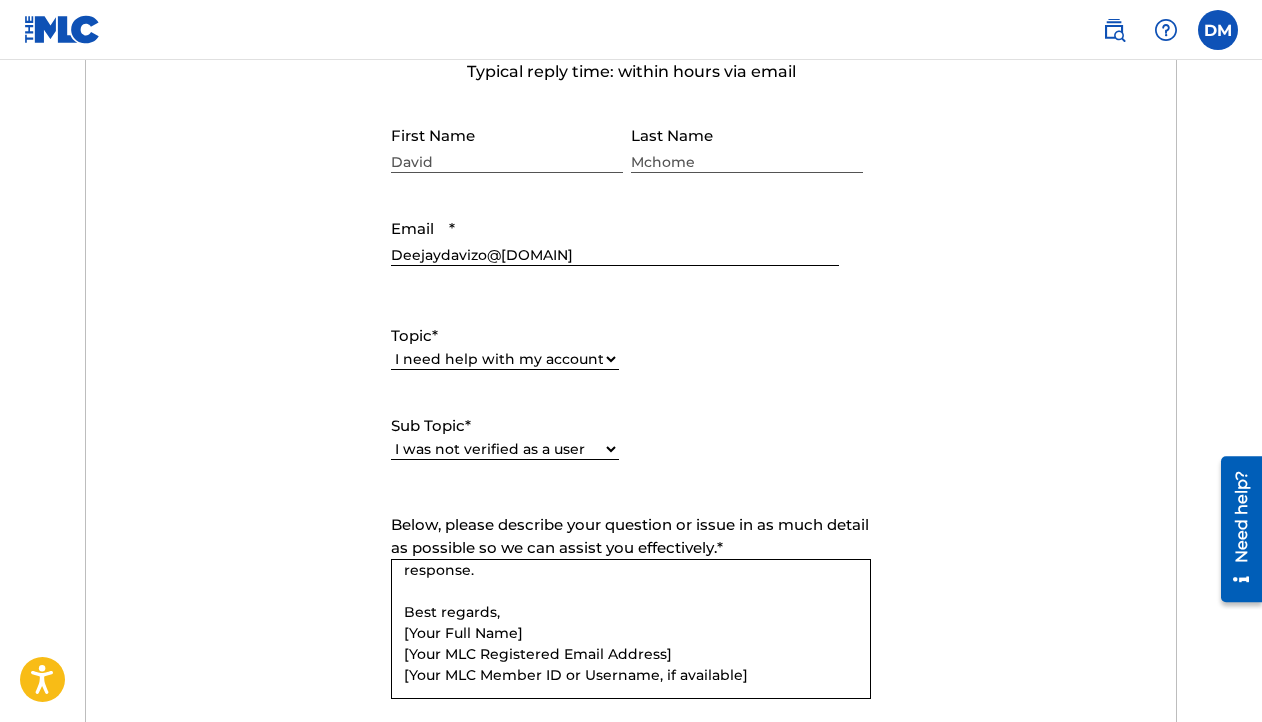 drag, startPoint x: 752, startPoint y: 623, endPoint x: 659, endPoint y: 627, distance: 93.08598 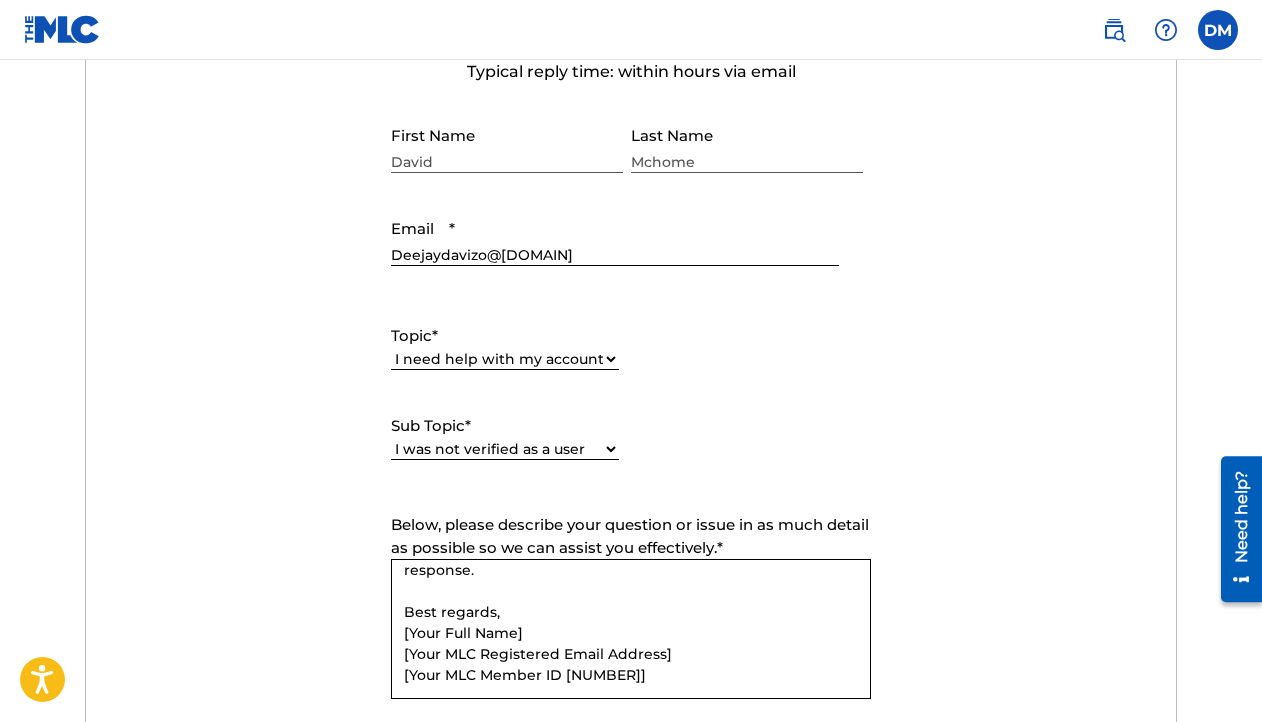 click on "Dear MLC Support Team,
I hope this message finds you well.
I am writing to kindly request the verification of my account with The MLC. I have completed the registration process and would like to ensure that my account is properly verified so I can access all available services and benefits associated with membership.
Please let me know if any additional information or documentation is needed from my end to complete the verification process.
Thank you for your time and assistance. I look forward to your response.
Best regards,
[Your Full Name]
[Your MLC Registered Email Address]
[Your MLC Member ID [NUMBER]]" at bounding box center [631, 629] 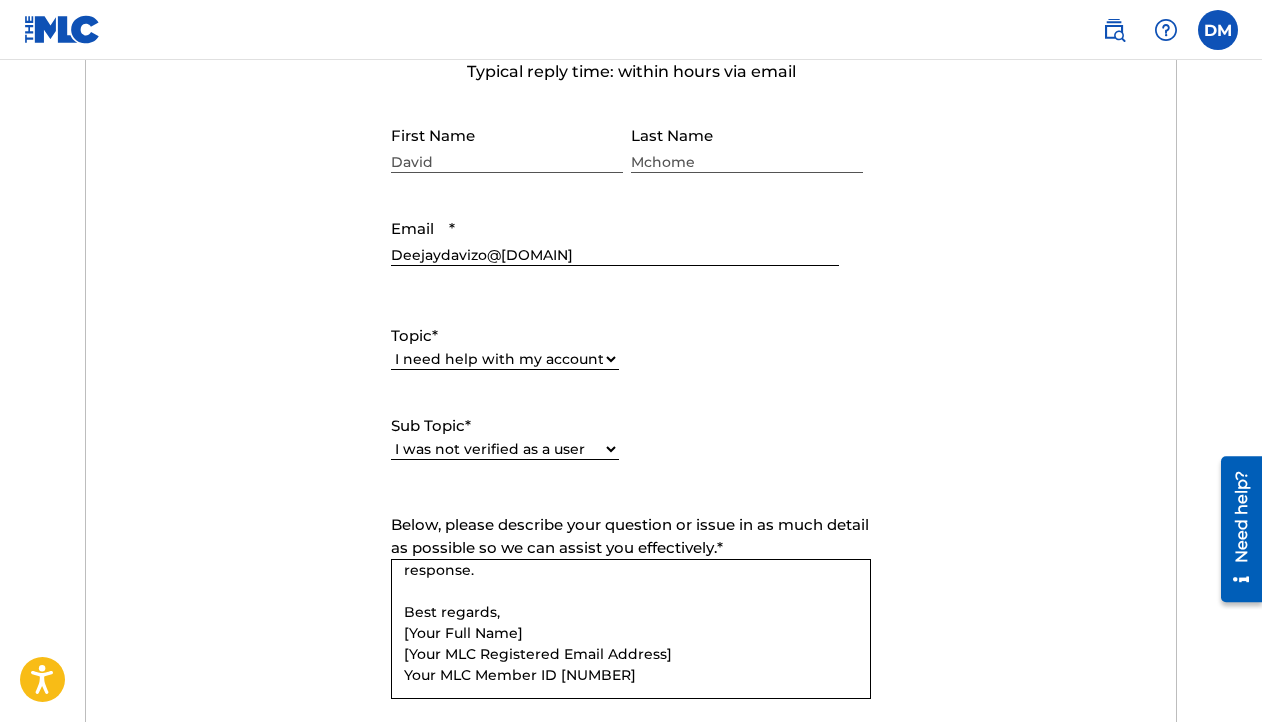 drag, startPoint x: 676, startPoint y: 601, endPoint x: 401, endPoint y: 603, distance: 275.00726 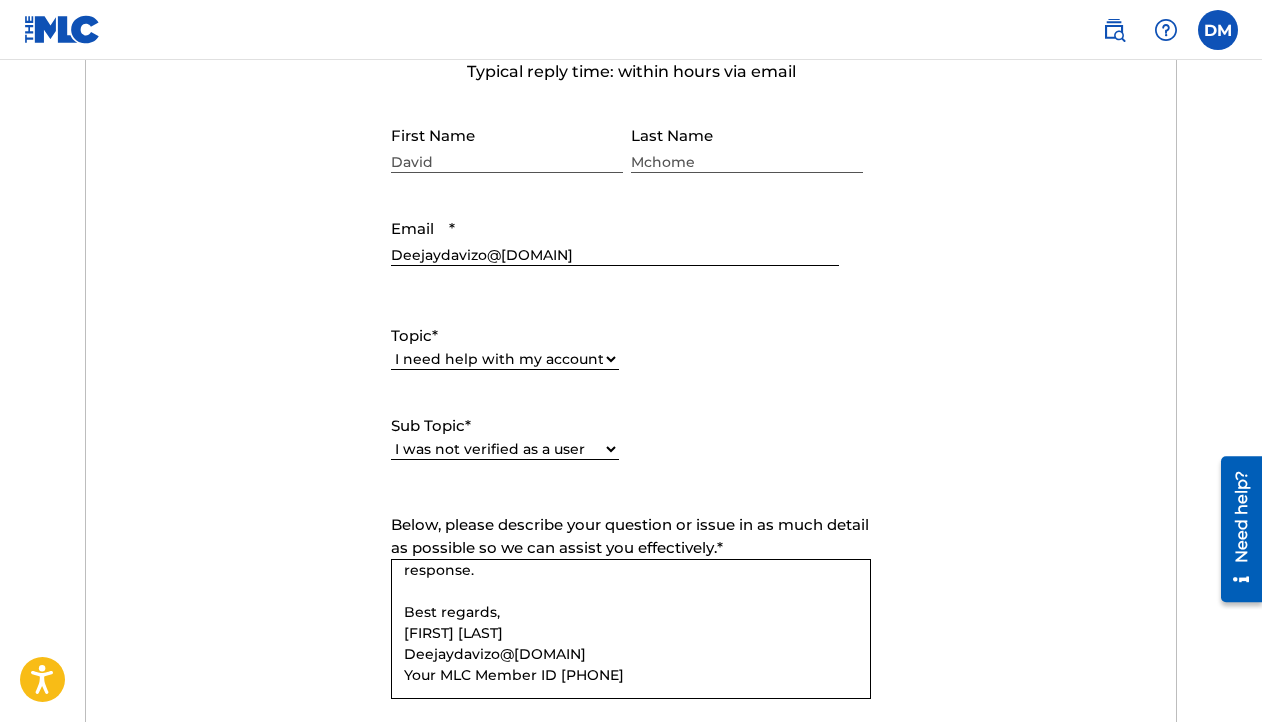 scroll, scrollTop: 345, scrollLeft: 0, axis: vertical 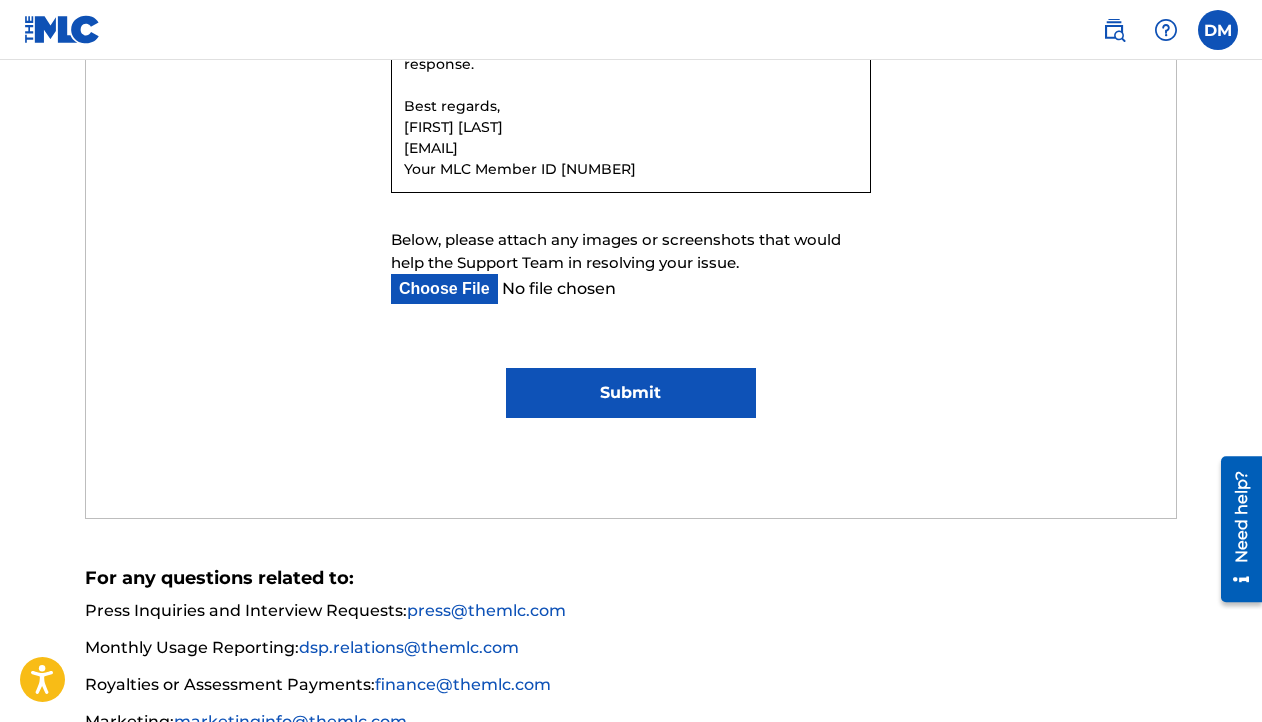 type on "Dear MLC Support Team,
I hope this message finds you well.
I am writing to kindly request the verification of my account with The MLC. I have completed the registration process and would like to ensure that my account is properly verified so I can access all available services and benefits associated with membership.
Please let me know if any additional information or documentation is needed from my end to complete the verification process.
Thank you for your time and assistance. I look forward to your response.
Best regards,
[FIRST] [LAST]
[EMAIL]
Your MLC Member ID [NUMBER]" 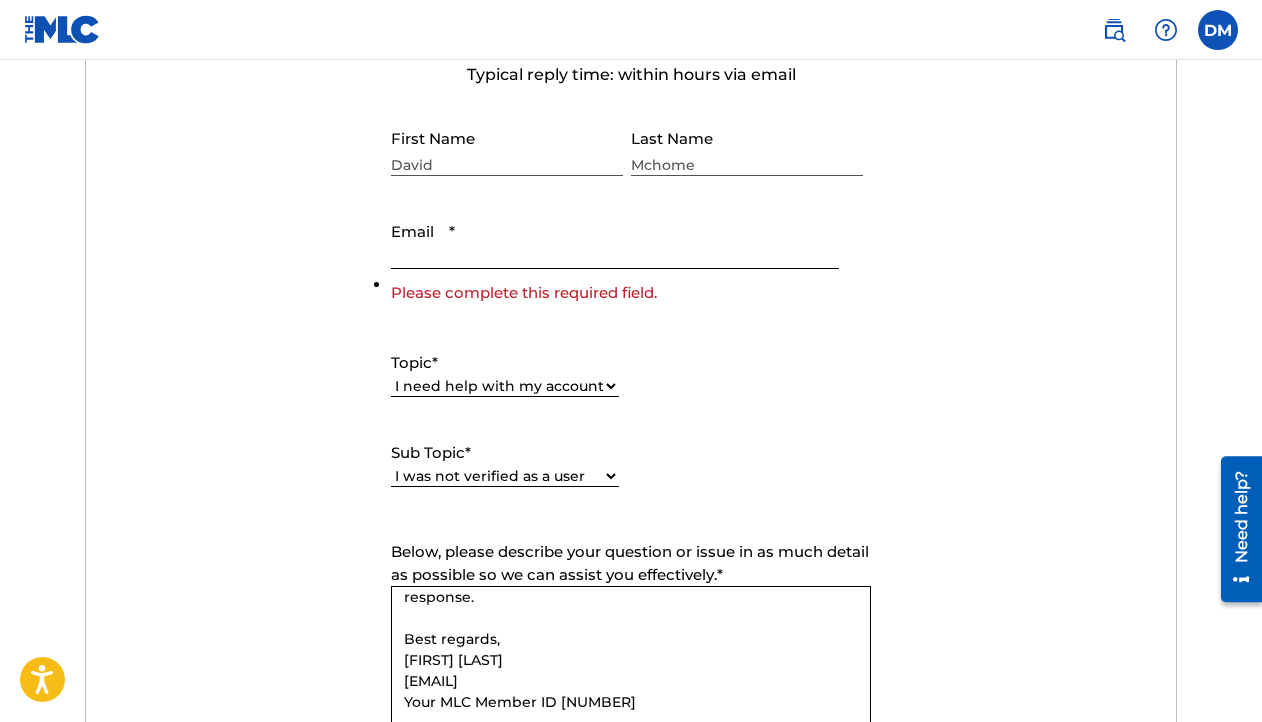 scroll, scrollTop: 760, scrollLeft: 0, axis: vertical 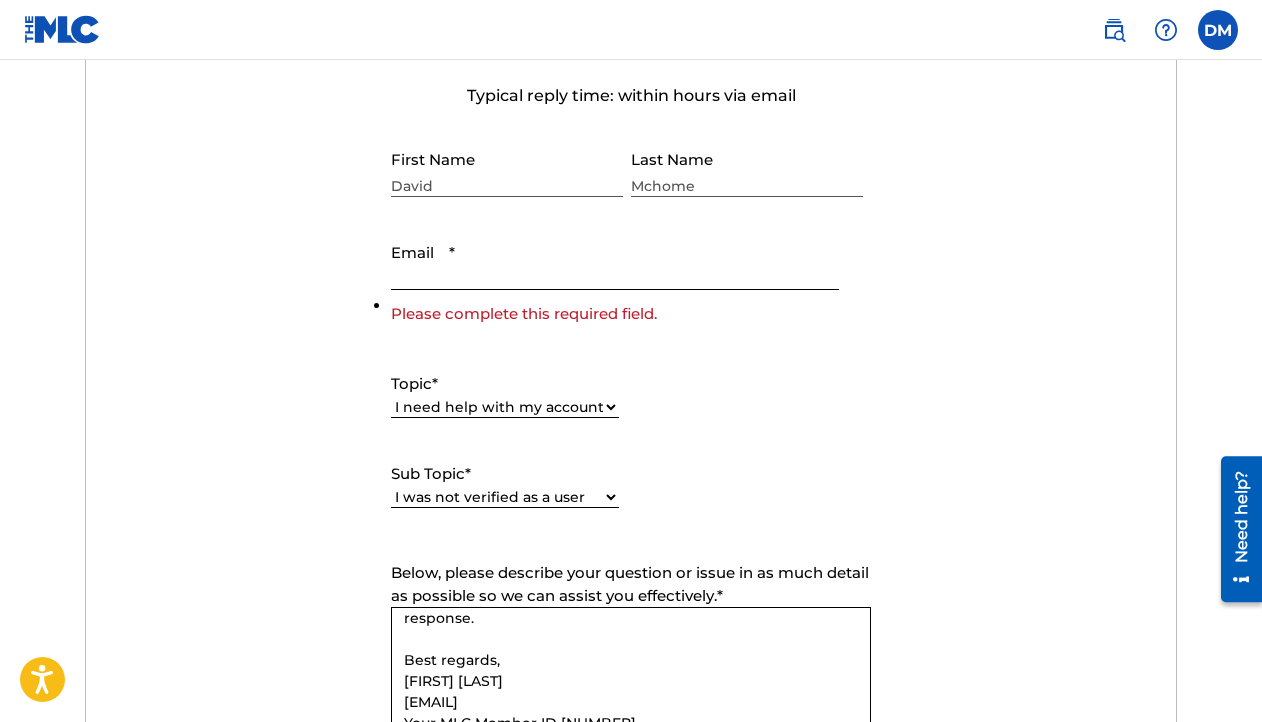 click on "Email *" at bounding box center [615, 261] 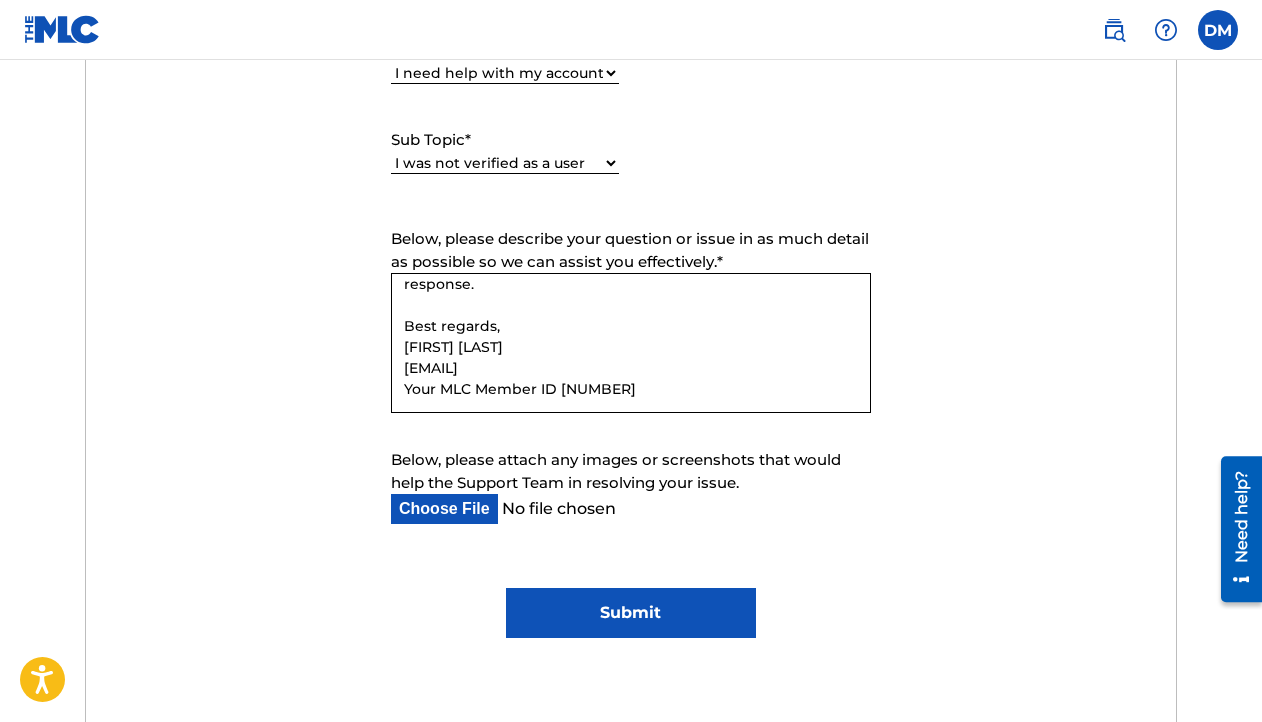 scroll, scrollTop: 1173, scrollLeft: 0, axis: vertical 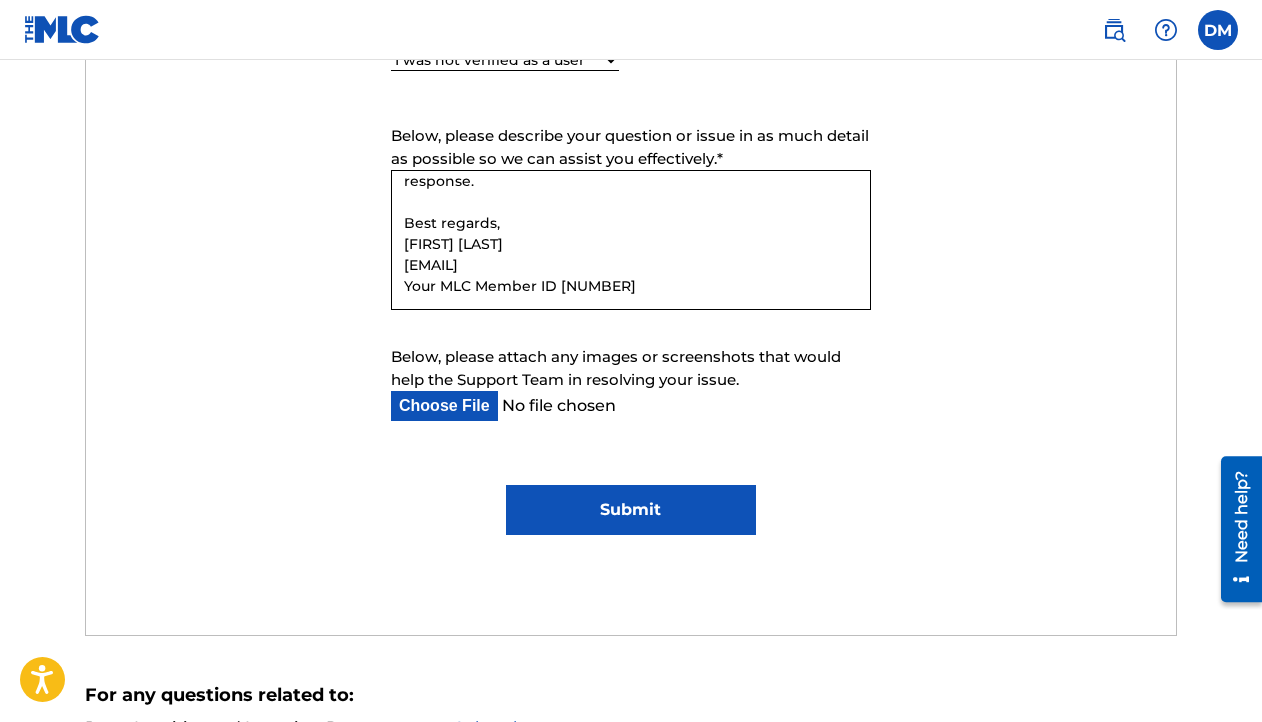 click on "Submit" at bounding box center [631, 510] 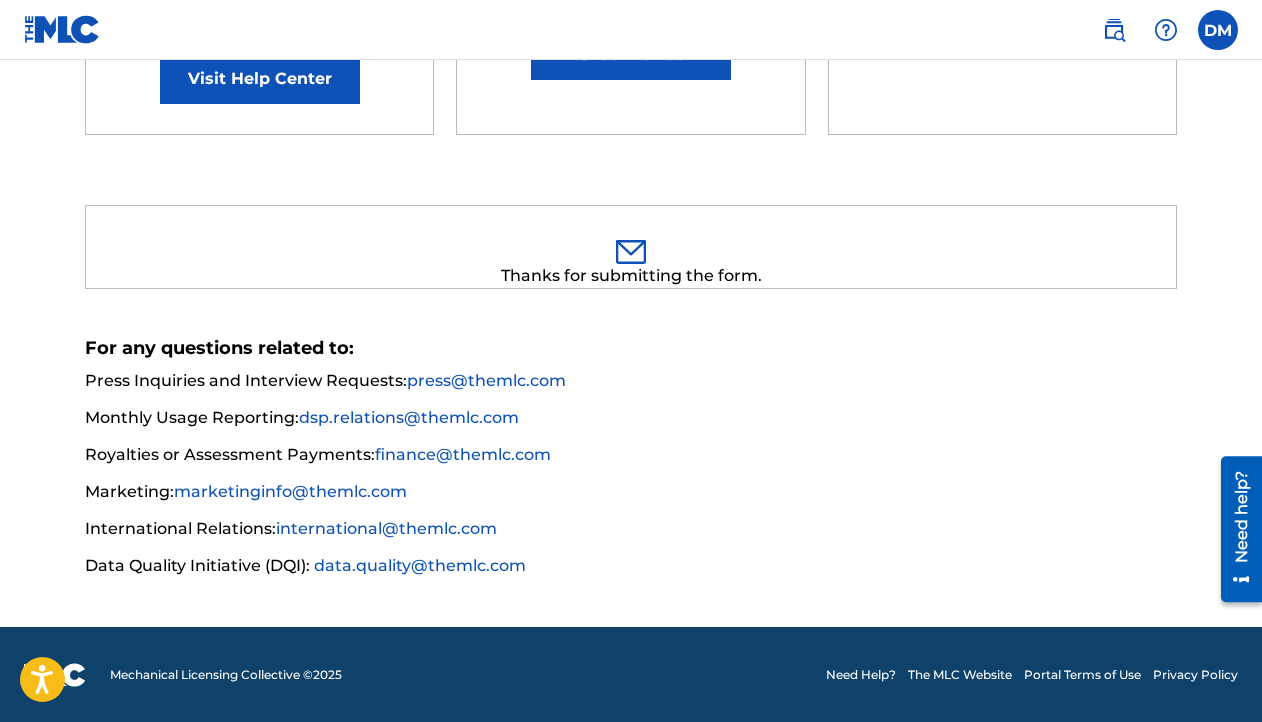 click on "Need Help? You've come to the right place! Check out our   Help Center   or   FAQ page   - the answer you're looking for might be there already! If you need additional help, send us an email, chat, or give us a call. The MLC Support Team is available Monday-Friday, 8am-6pm CT. Visit Help Center Find immediate answers in our help articles. Visit Help Center Chat with us Chat with us Call us Talk to a live team member. ([PHONE]) Thanks for submitting the form. For any questions related to: Press Inquiries and Interview Requests:  [EMAIL]  Monthly Usage Reporting:  [EMAIL]  Royalties or Assessment Payments:  [EMAIL]  Marketing:  [EMAIL]  International Relations:  [EMAIL]  Data Quality Initiative (DQI):   [EMAIL]" at bounding box center (631, 102) 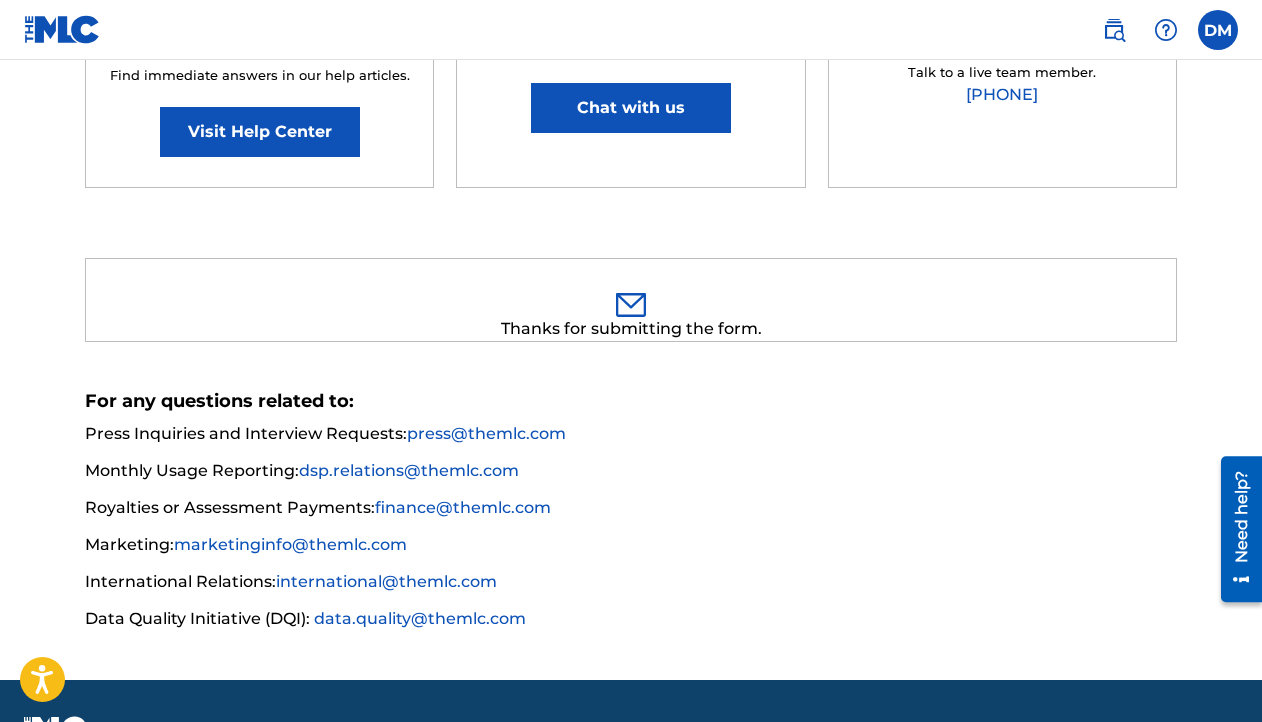 scroll, scrollTop: 484, scrollLeft: 0, axis: vertical 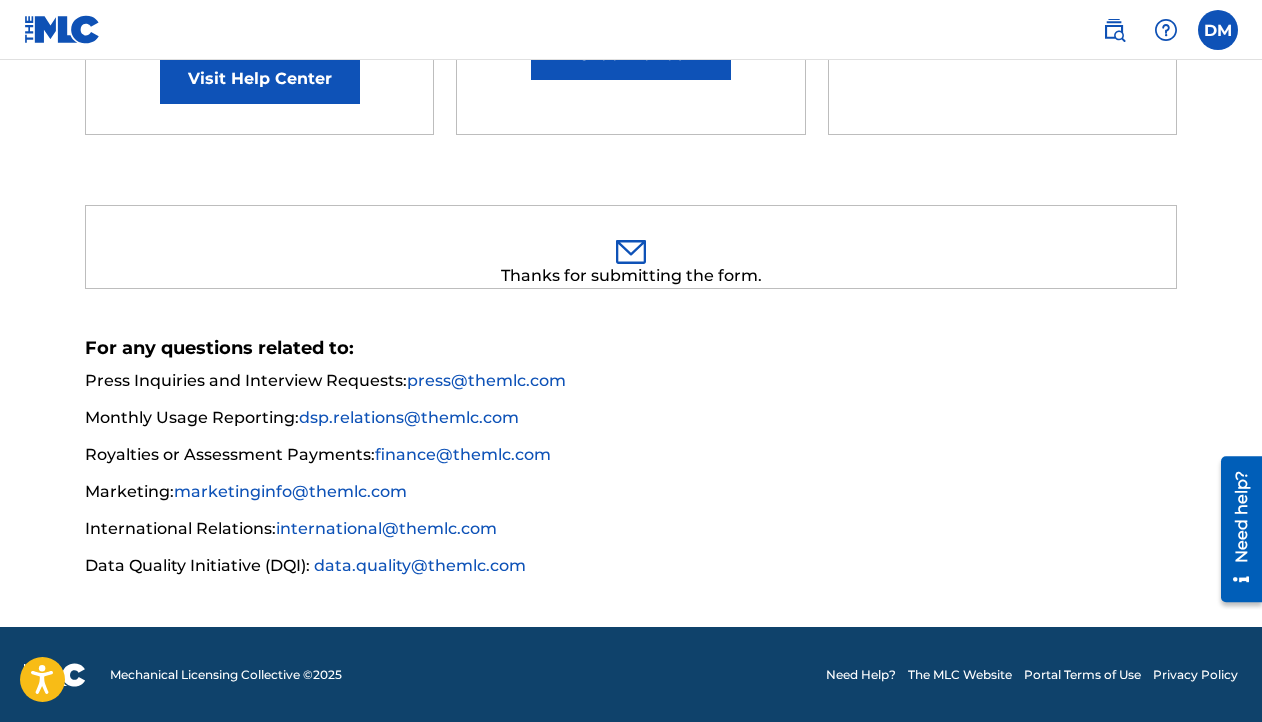 click on "Chat with us" at bounding box center [631, 55] 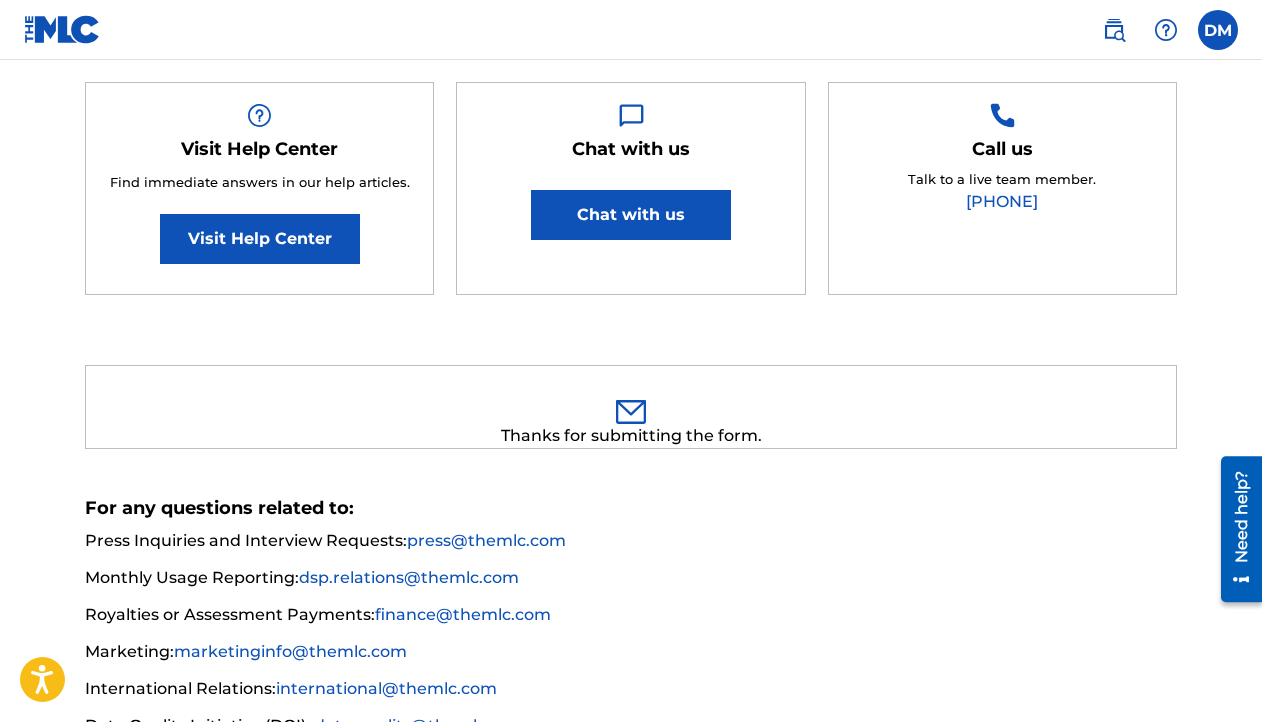 scroll, scrollTop: 309, scrollLeft: 0, axis: vertical 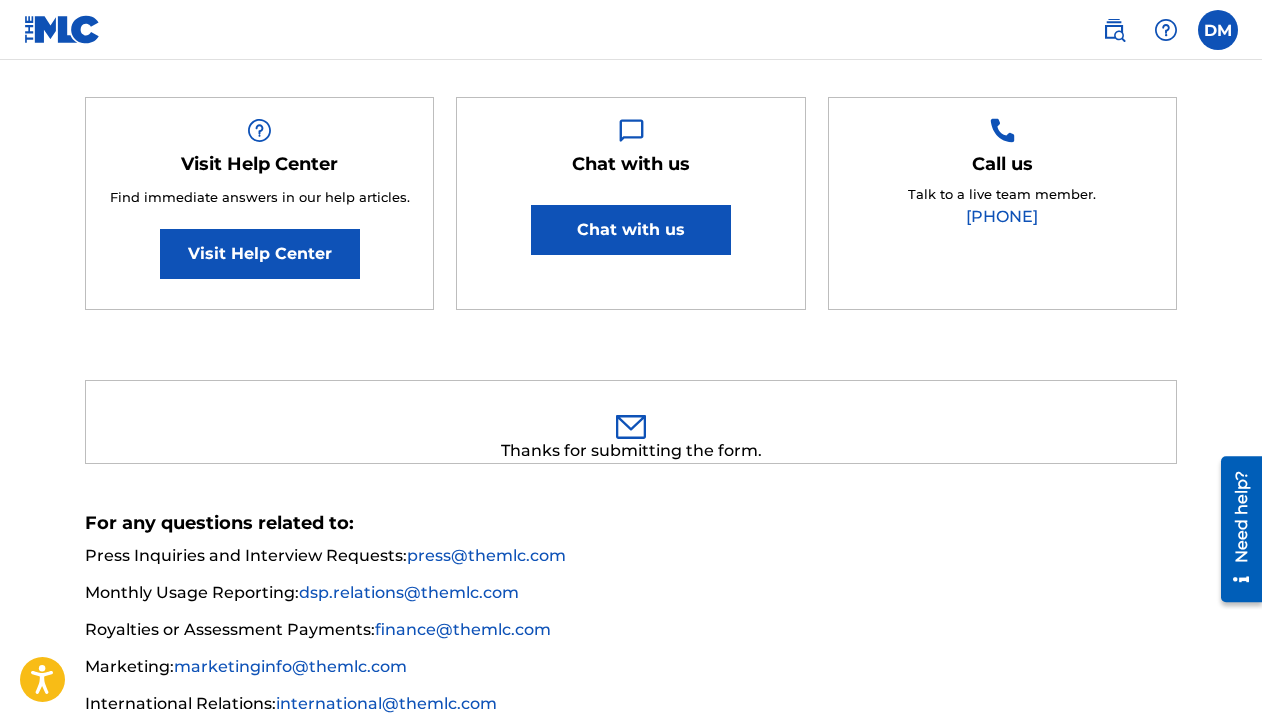 click on "Chat with us" at bounding box center [631, 230] 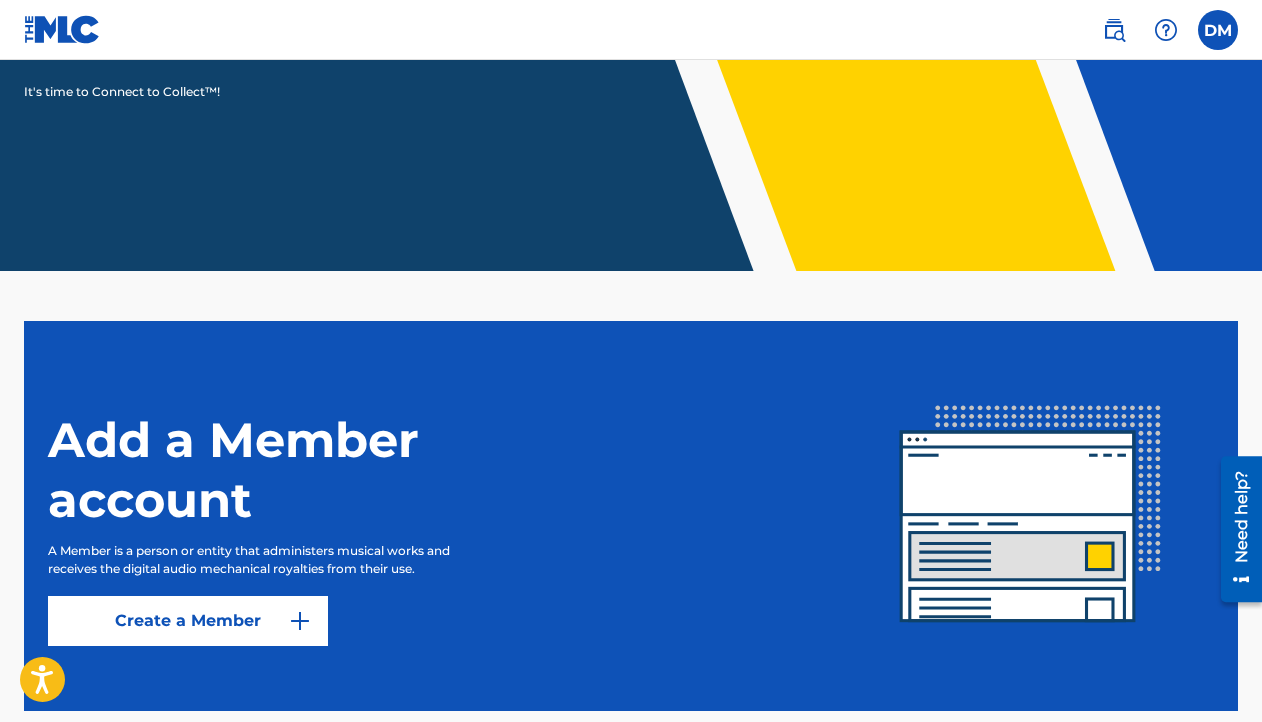 scroll, scrollTop: 337, scrollLeft: 0, axis: vertical 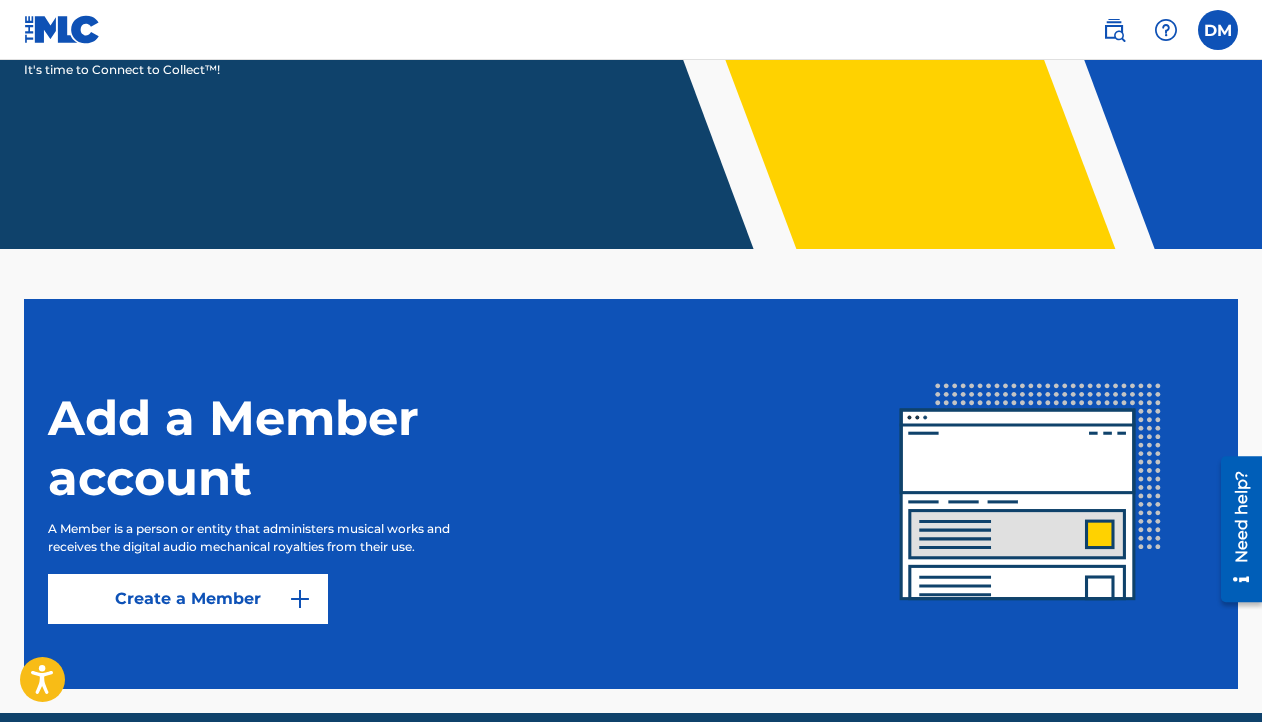 click on "Create a Member" at bounding box center (188, 599) 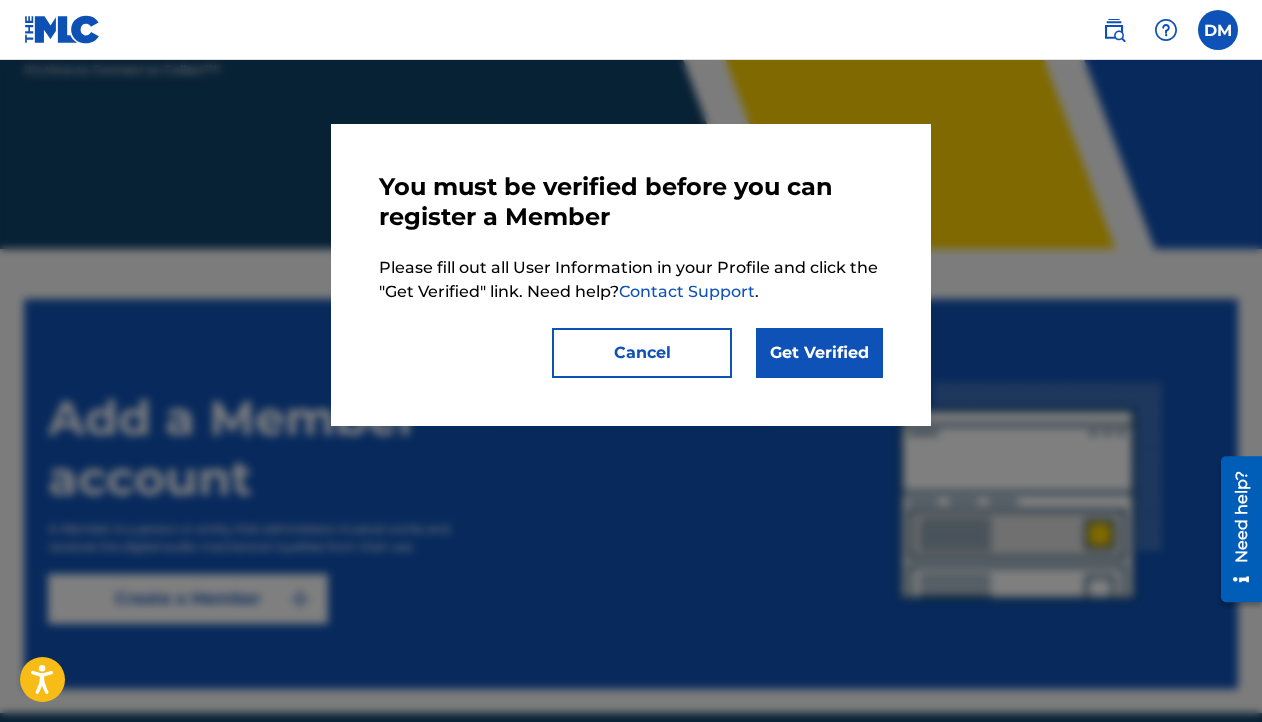click on "Get Verified" at bounding box center [819, 353] 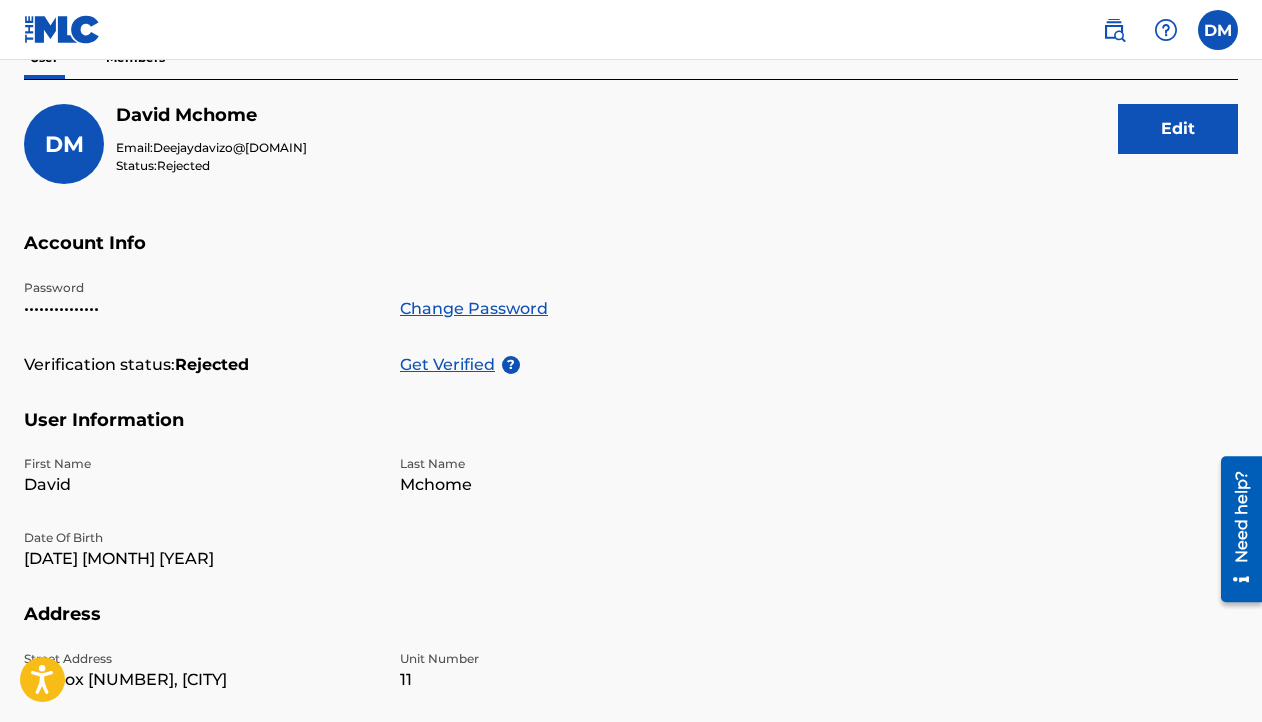 scroll, scrollTop: 250, scrollLeft: 0, axis: vertical 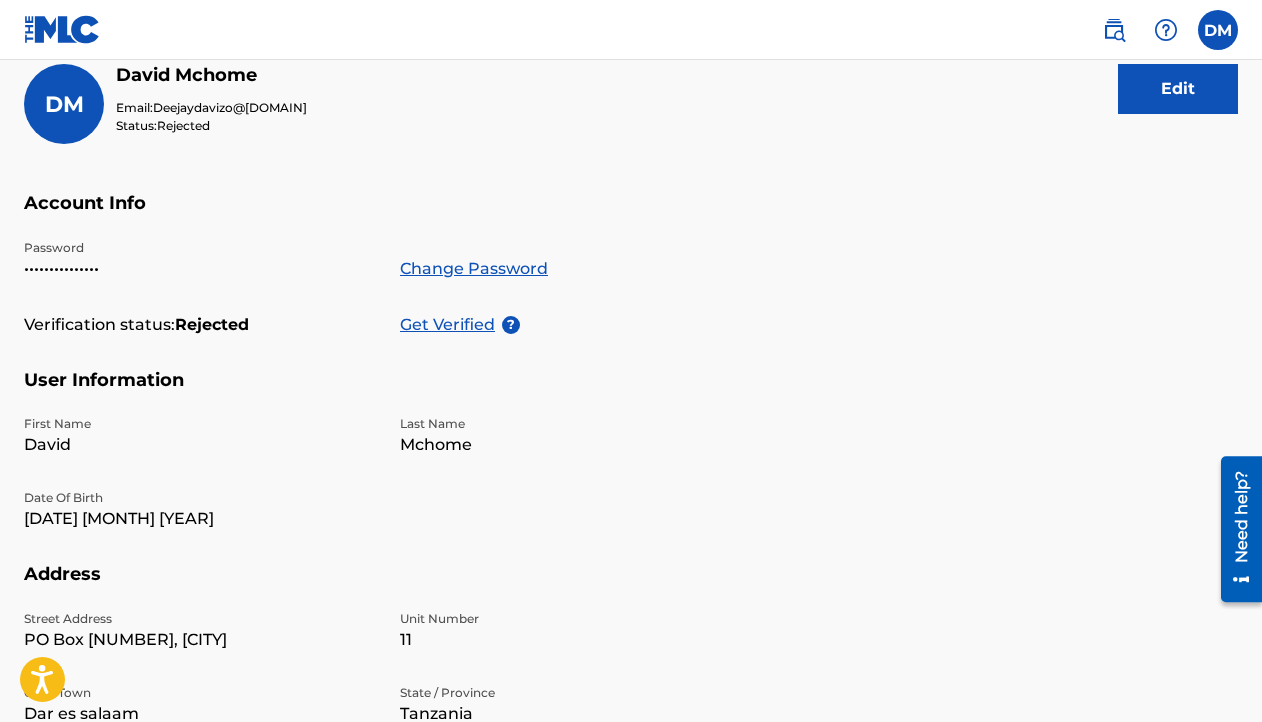 click on "Get Verified" at bounding box center [451, 325] 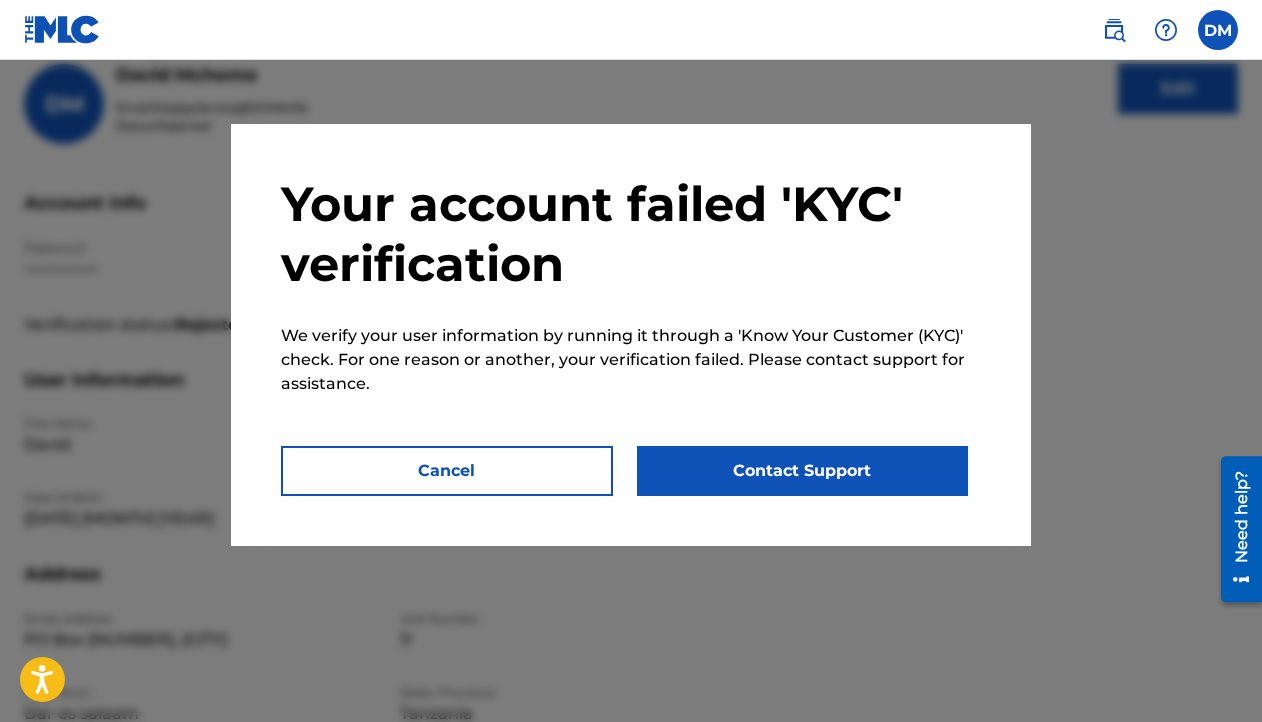 click on "Contact Support" at bounding box center (803, 471) 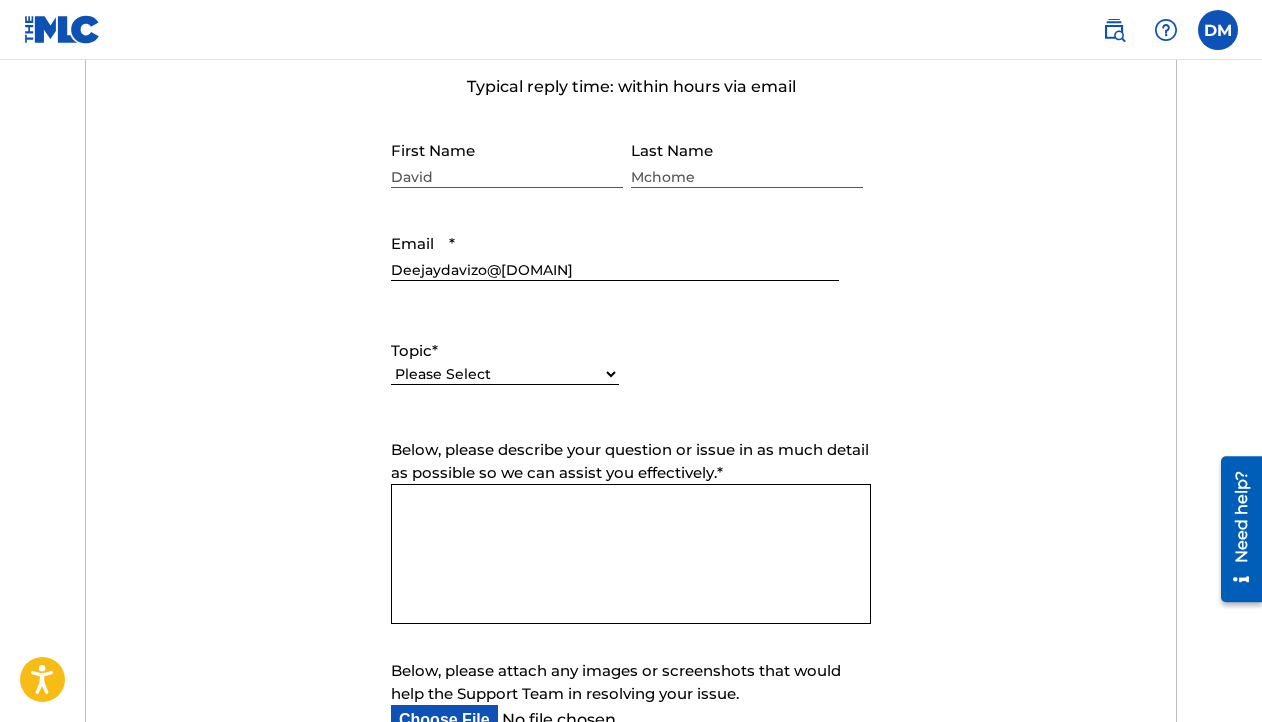scroll, scrollTop: 975, scrollLeft: 0, axis: vertical 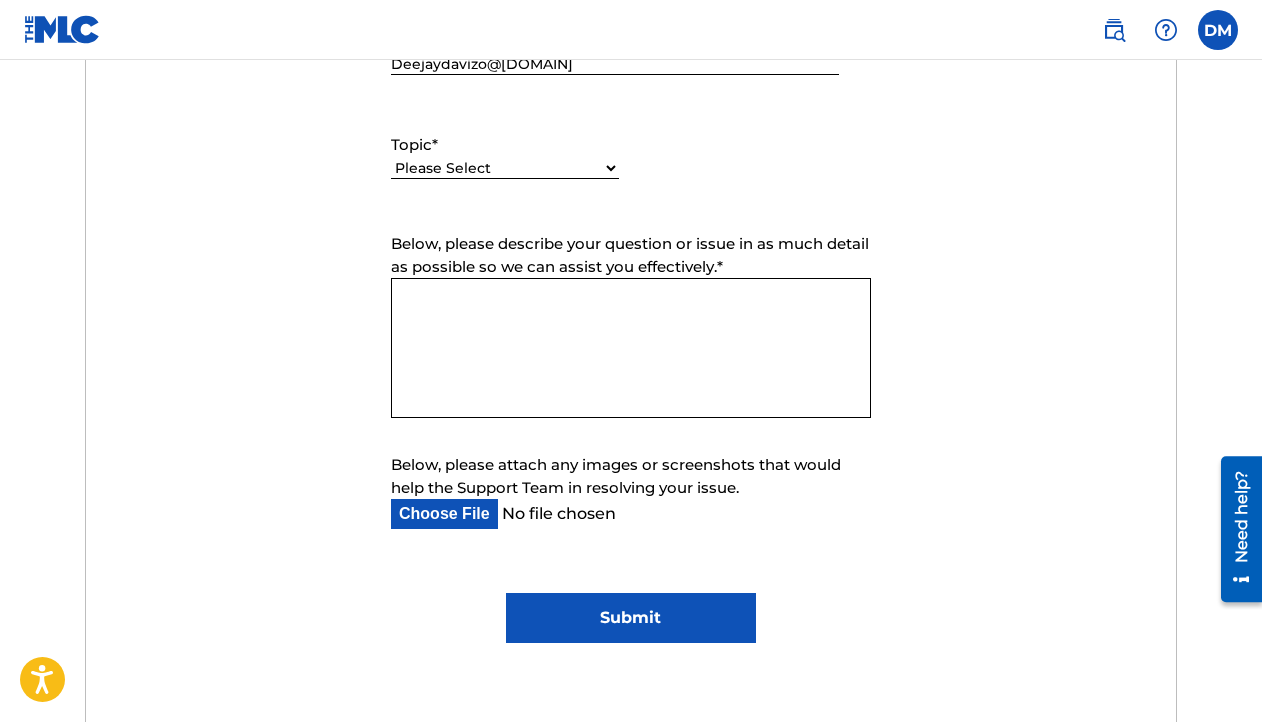 click on "Below, please describe your question or issue in as much detail as possible so we can assist you effectively. *" at bounding box center (631, 348) 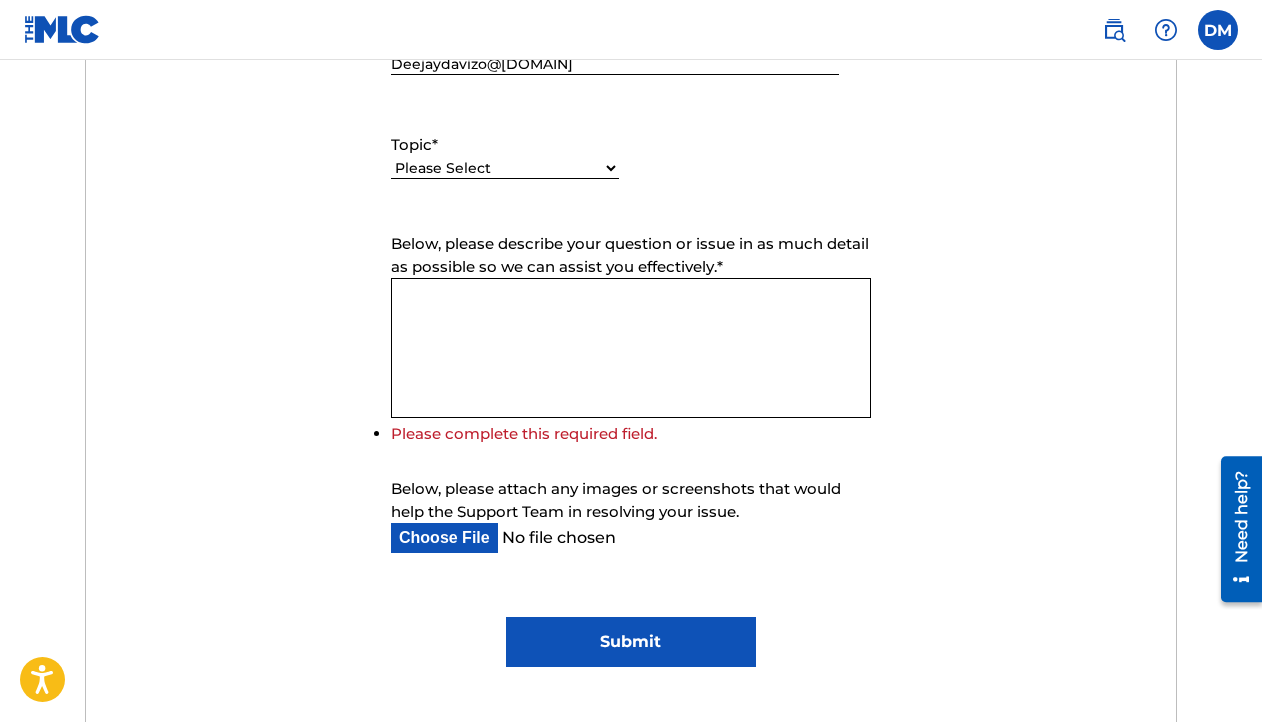 paste on "Dear MLC Support Team,
I hope this message finds you well.
I am writing to kindly request the verification of my account with The MLC. I have completed the registration process and would like to ensure that my account is properly verified so I can access all available services and benefits associated with membership.
Please let me know if any additional information or documentation is needed from my end to complete the verification process.
Thank you for your time and assistance. I look forward to your response.
Best regards,
[Your Full Name]
[Your MLC Registered Email Address]
[Your MLC Member ID or Username, if available]
Let me know if you'd like to customize this for a label, publisher, or songwriter account.
Ask ChatGPT" 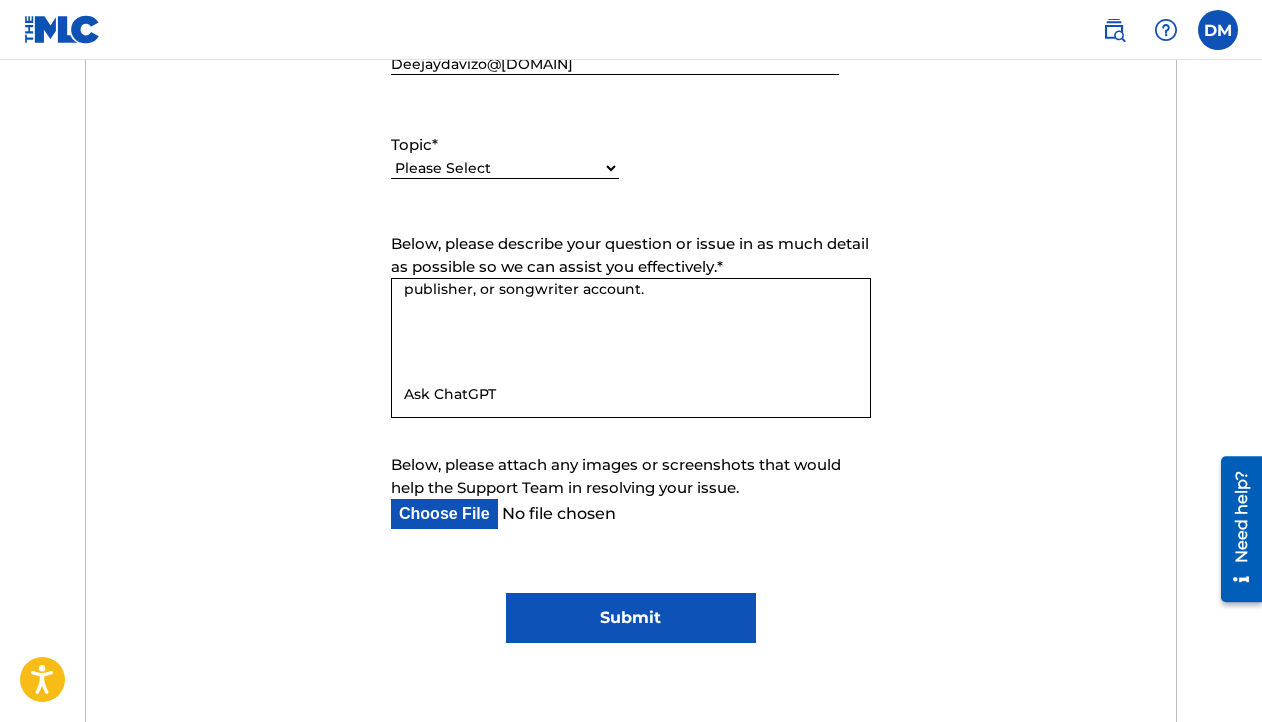 scroll, scrollTop: 516, scrollLeft: 0, axis: vertical 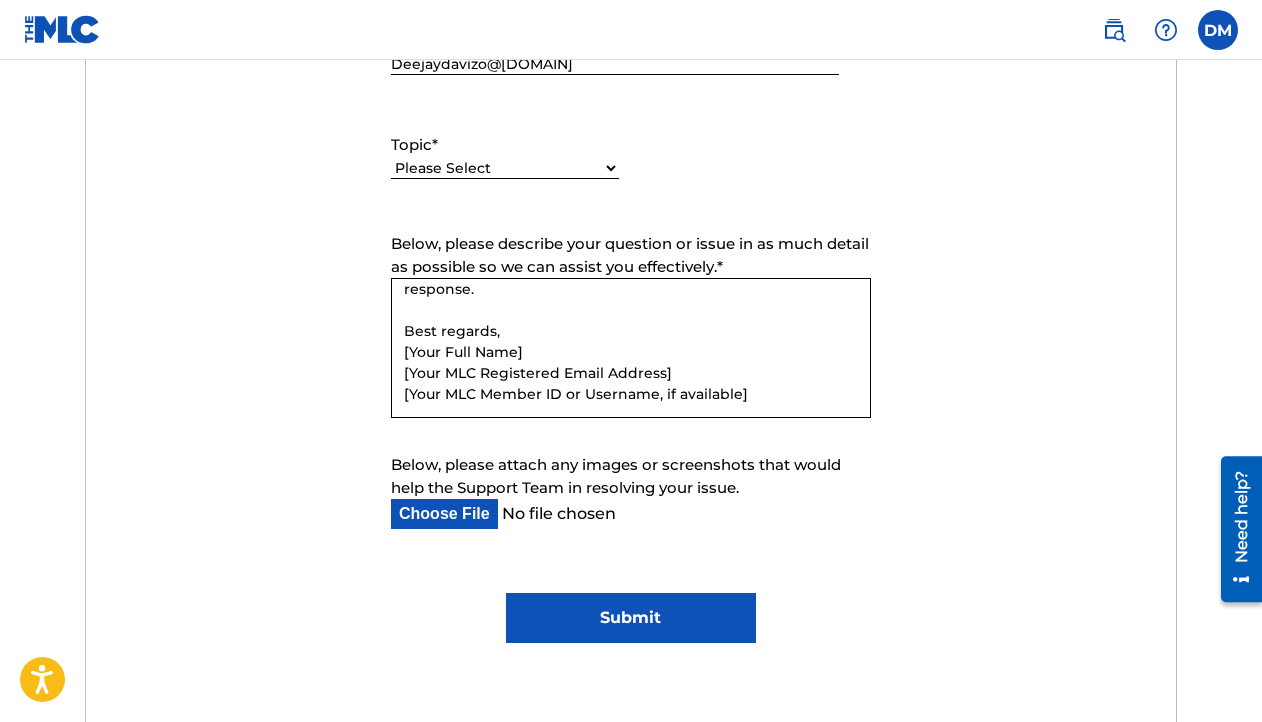 drag, startPoint x: 527, startPoint y: 331, endPoint x: 404, endPoint y: 331, distance: 123 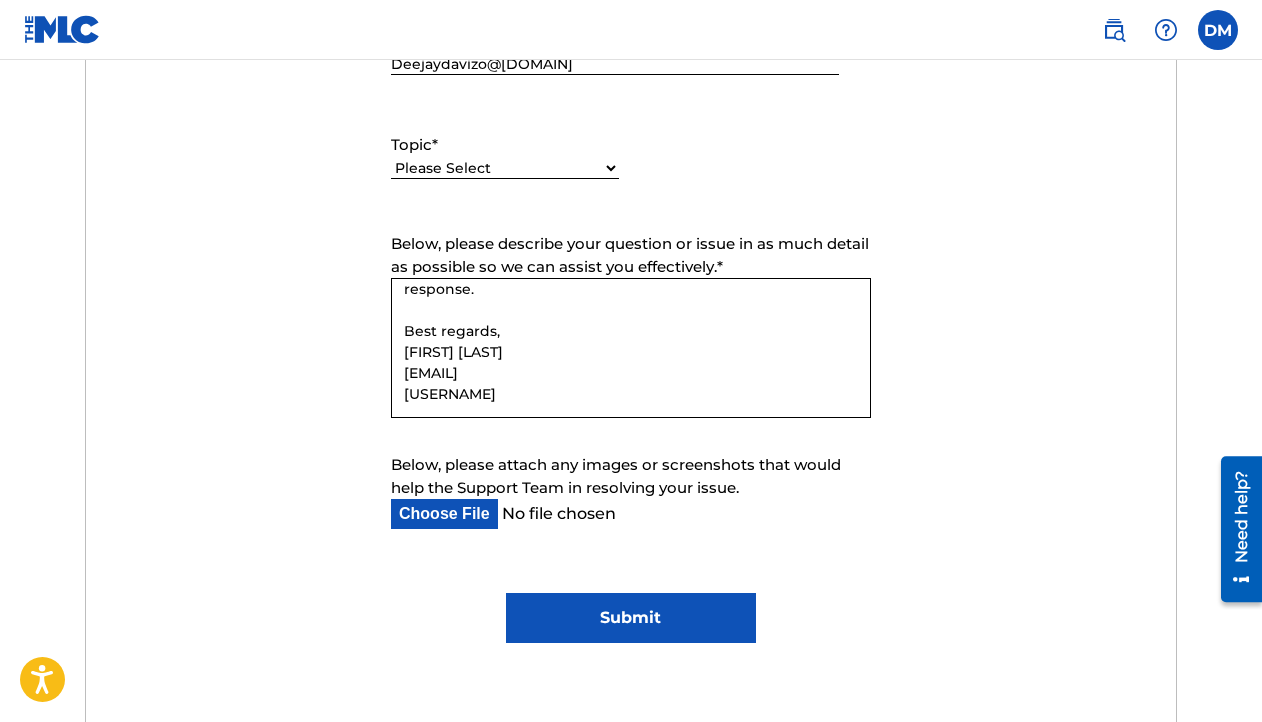 drag, startPoint x: 675, startPoint y: 354, endPoint x: 396, endPoint y: 350, distance: 279.0287 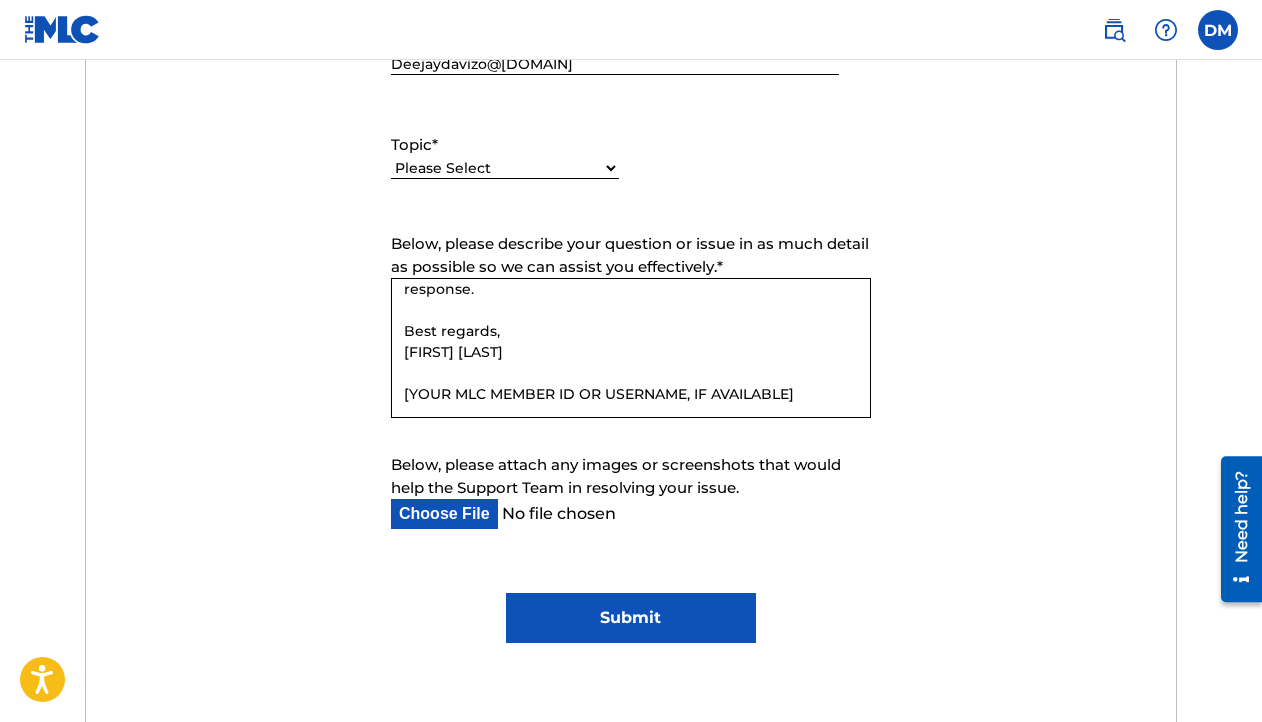 drag, startPoint x: 538, startPoint y: 331, endPoint x: 404, endPoint y: 331, distance: 134 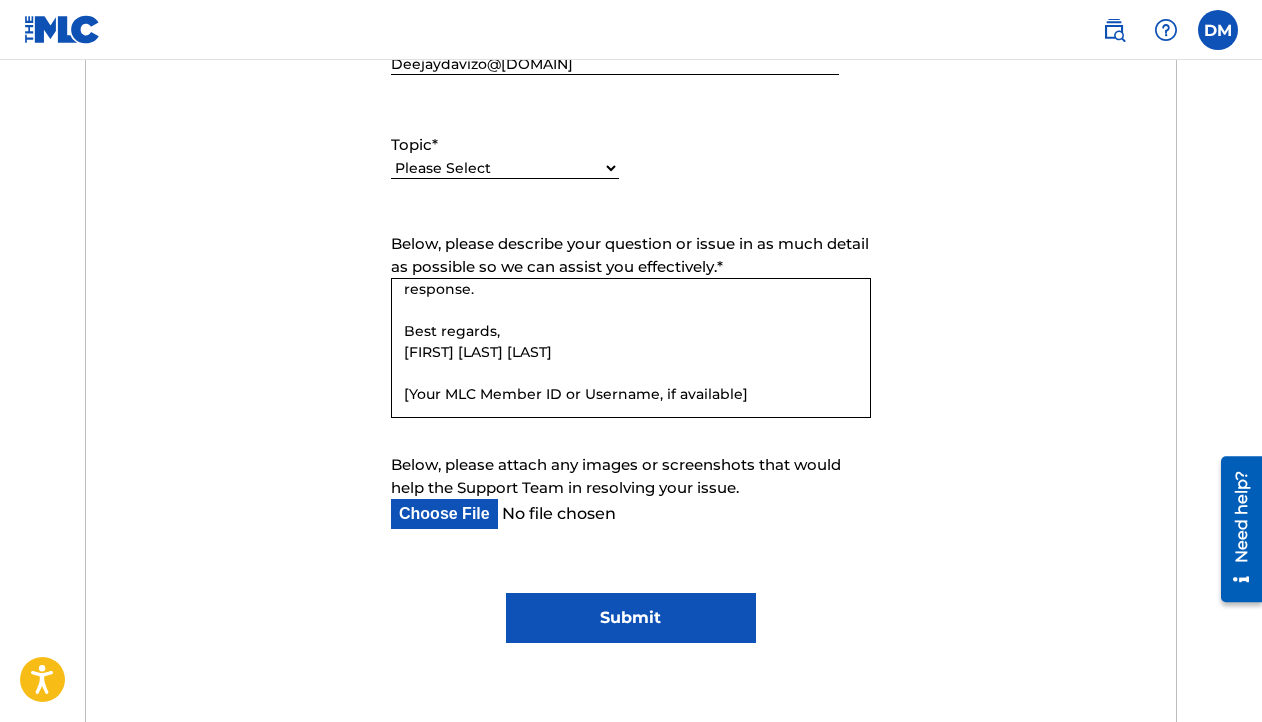 drag, startPoint x: 749, startPoint y: 375, endPoint x: 561, endPoint y: 378, distance: 188.02394 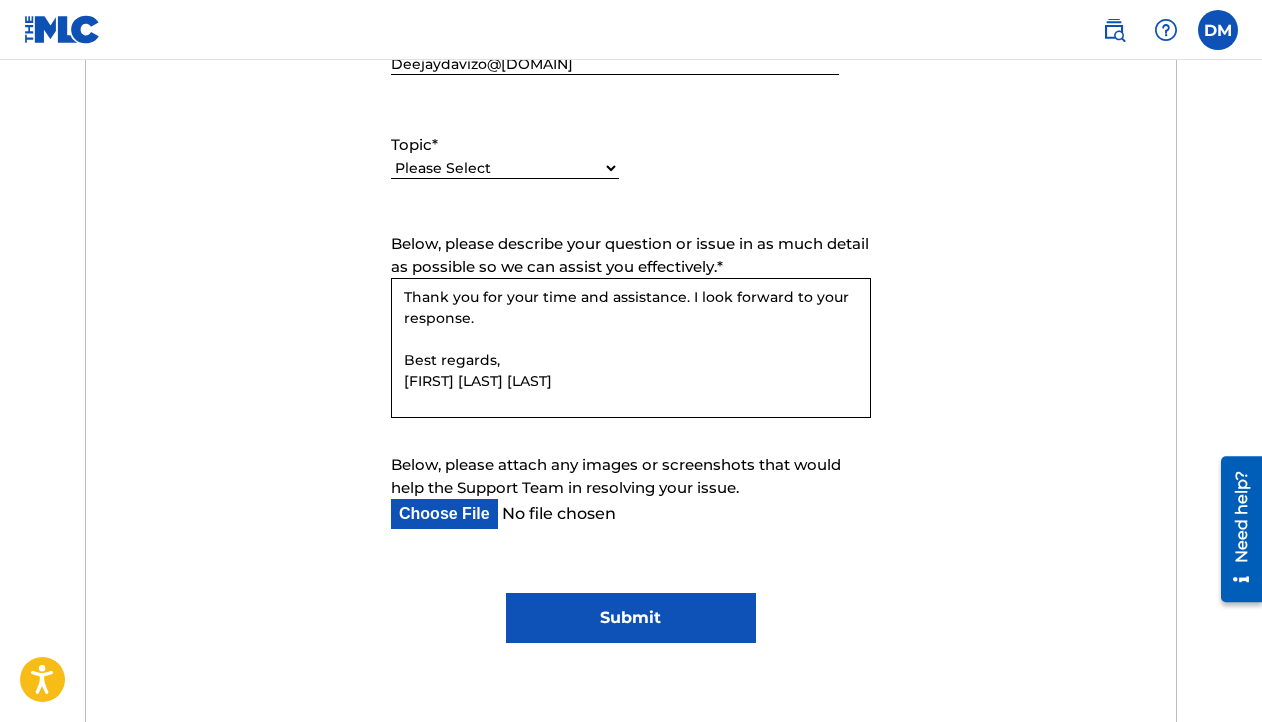 scroll, scrollTop: 348, scrollLeft: 0, axis: vertical 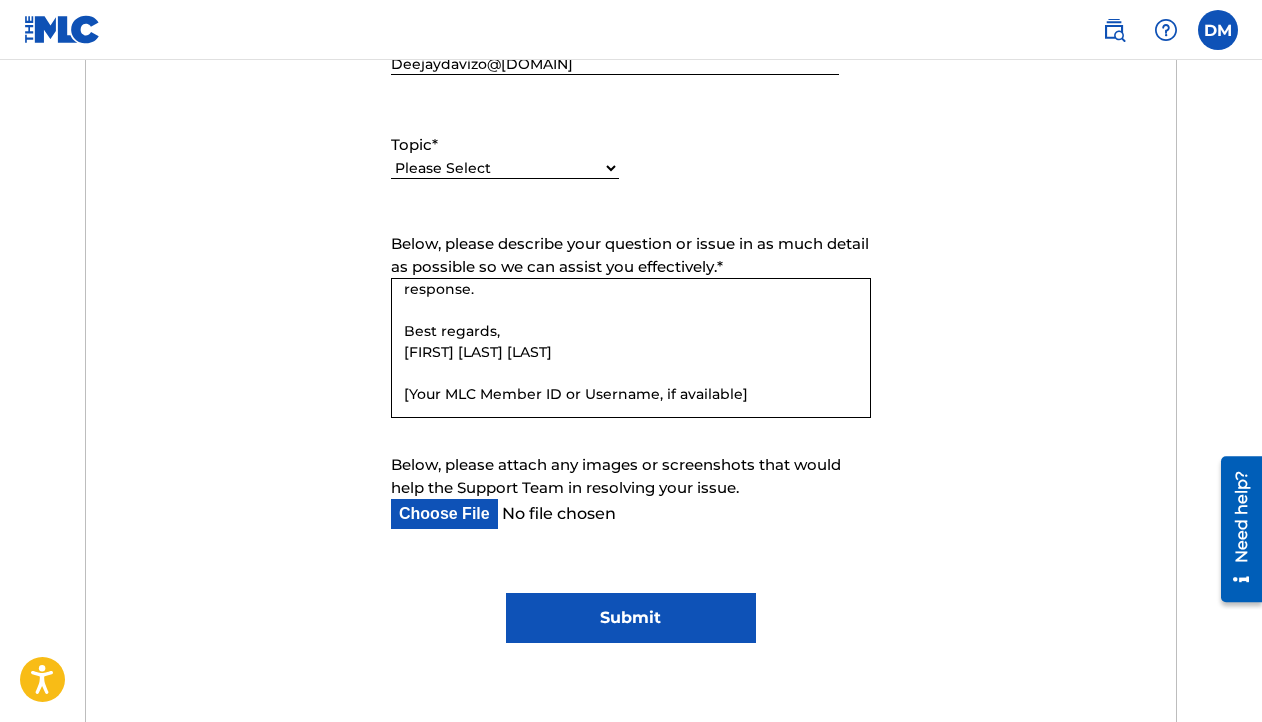 click on "Dear MLC Support Team,
I hope this message finds you well.
I am writing to kindly request the verification of my account with The MLC. I have completed the registration process and would like to ensure that my account is properly verified so I can access all available services and benefits associated with membership.
Please let me know if any additional information or documentation is needed from my end to complete the verification process.
Thank you for your time and assistance. I look forward to your response.
Best regards,
[FIRST] [LAST] [LAST]
[Your MLC Member ID or Username, if available]" at bounding box center [631, 348] 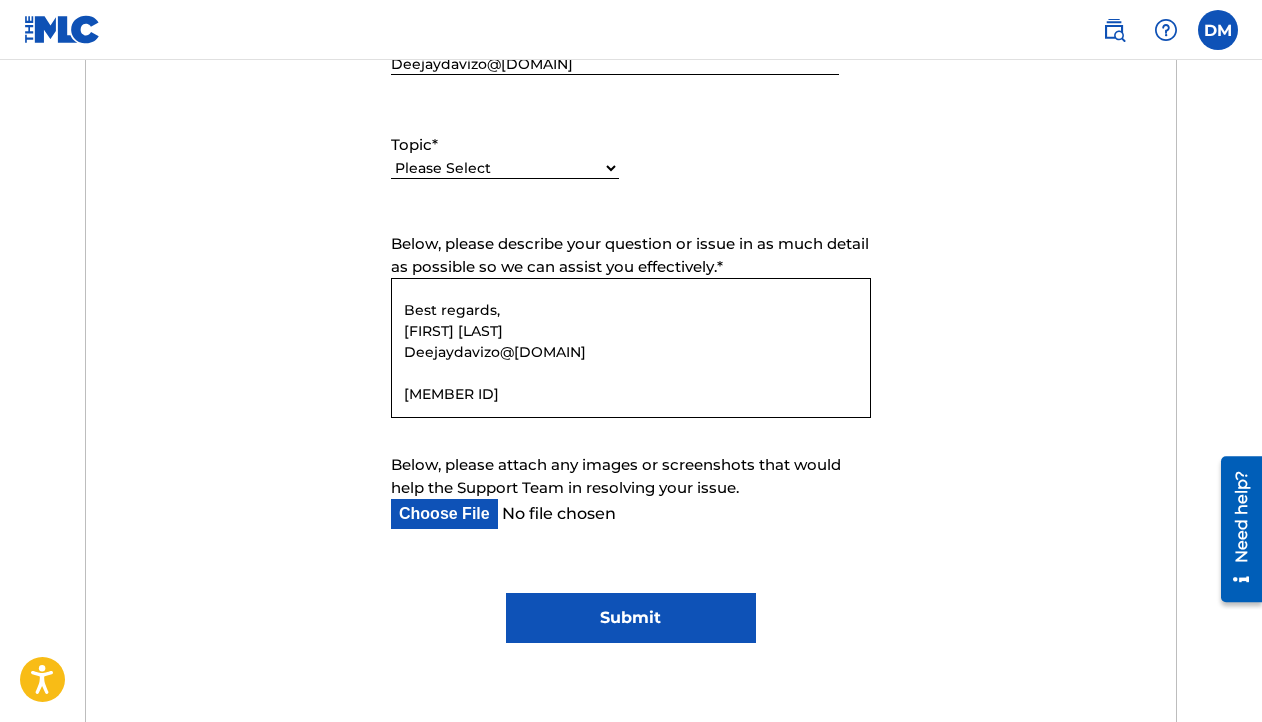drag, startPoint x: 756, startPoint y: 397, endPoint x: 403, endPoint y: 395, distance: 353.00568 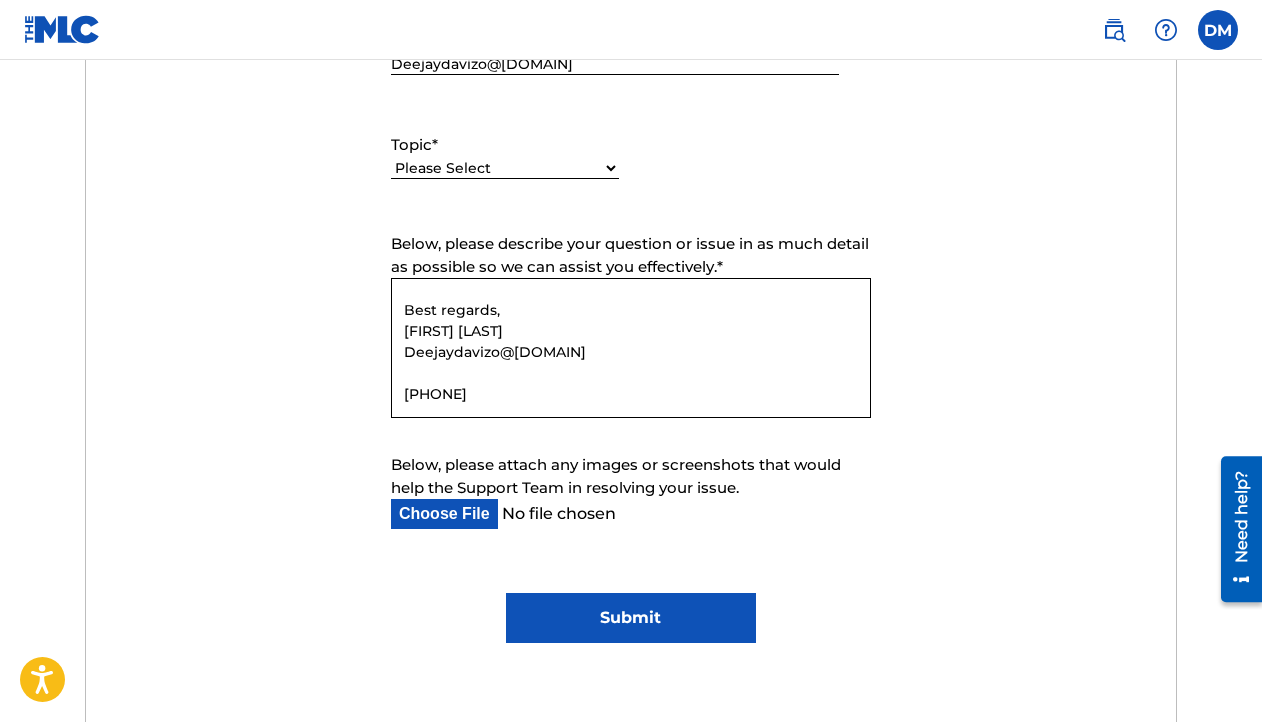 click on "Dear MLC Support Team,
I hope this message finds you well.
I am writing to kindly request the verification of my account with The MLC. I have completed the registration process and would like to ensure that my account is properly verified so I can access all available services and benefits associated with membership.
Please let me know if any additional information or documentation is needed from my end to complete the verification process.
Thank you for your time and assistance. I look forward to your response.
Best regards,
[FIRST] [LAST]
Deejaydavizo@[DOMAIN]
[PHONE]" at bounding box center (631, 348) 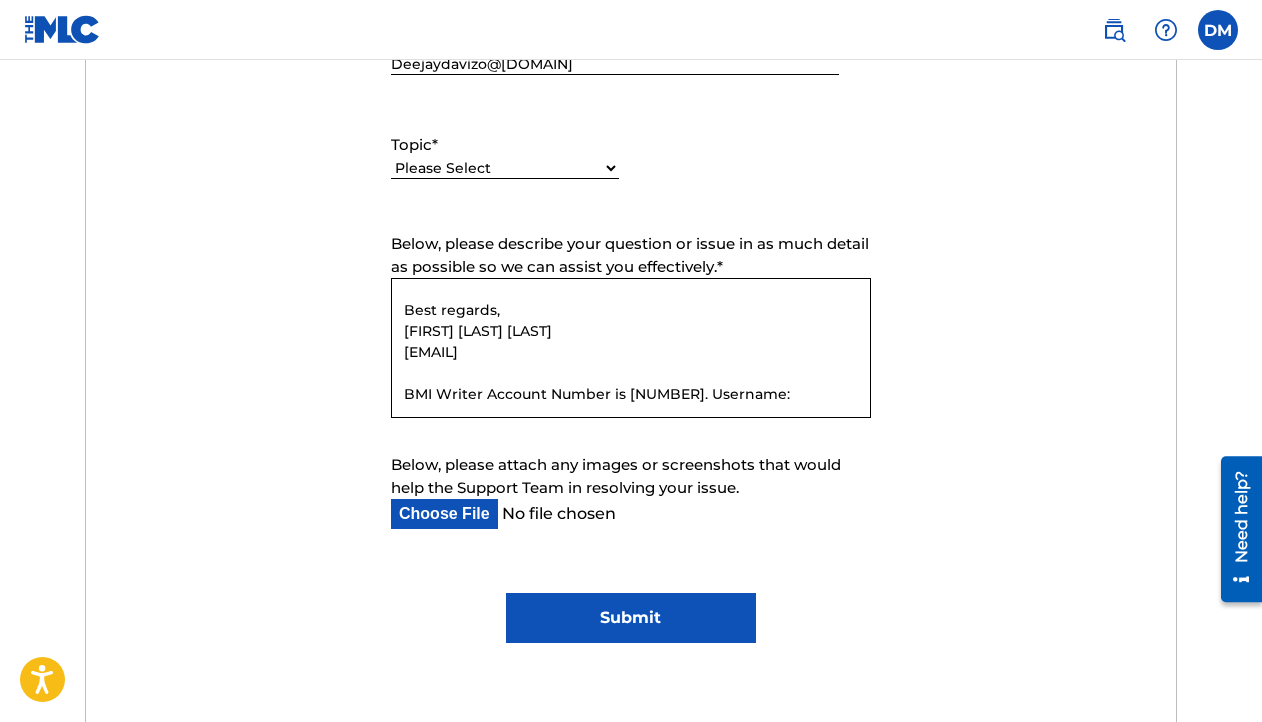 click at bounding box center (1218, 30) 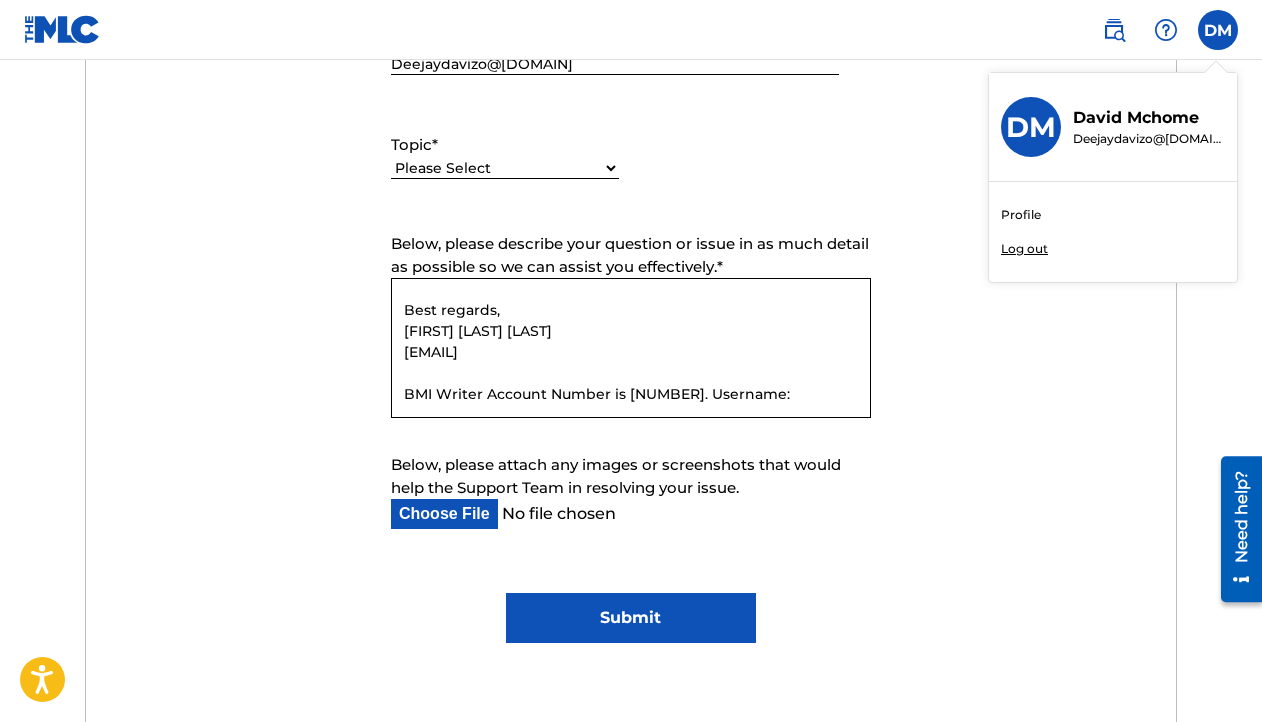 click on "Dear MLC Support Team,
I hope this message finds you well.
I am writing to kindly request the verification of my account with The MLC. I have completed the registration process and would like to ensure that my account is properly verified so I can access all available services and benefits associated with membership.
Please let me know if any additional information or documentation is needed from my end to complete the verification process.
Thank you for your time and assistance. I look forward to your response.
Best regards,
[FIRST] [LAST] [LAST]
[EMAIL]
BMI Writer Account Number is [NUMBER]. Username:" at bounding box center (631, 348) 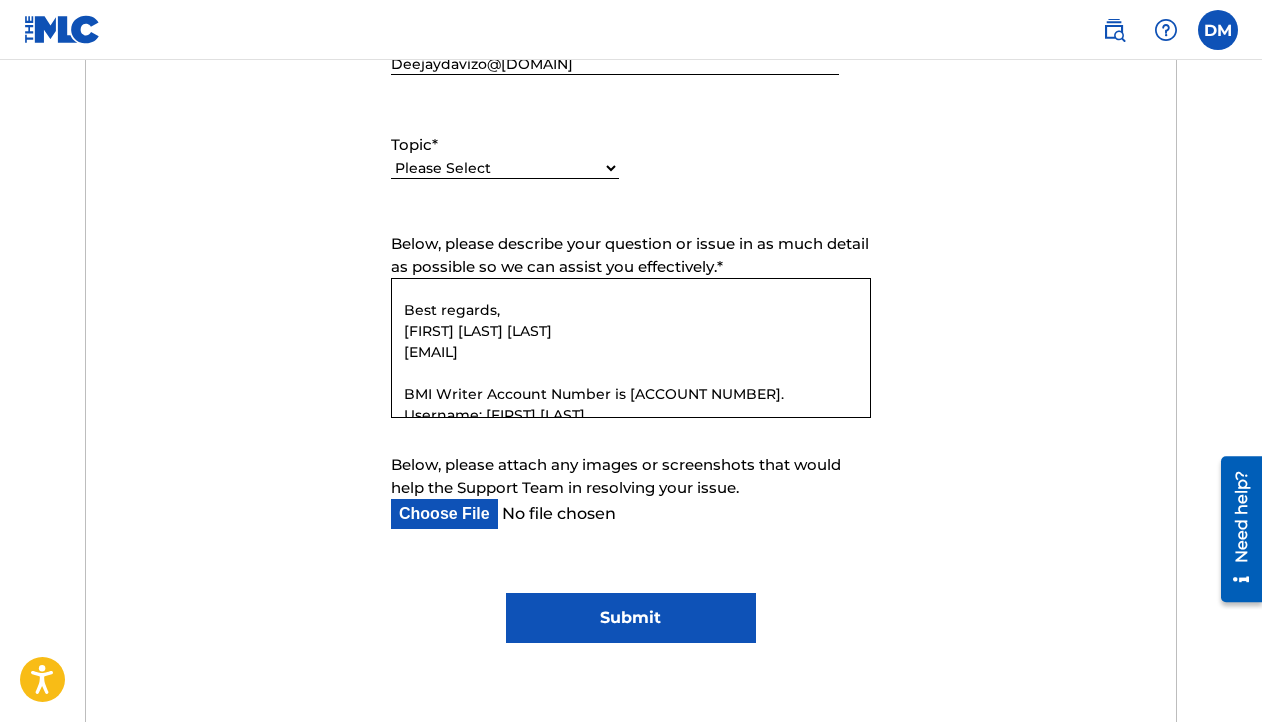 scroll, scrollTop: 355, scrollLeft: 0, axis: vertical 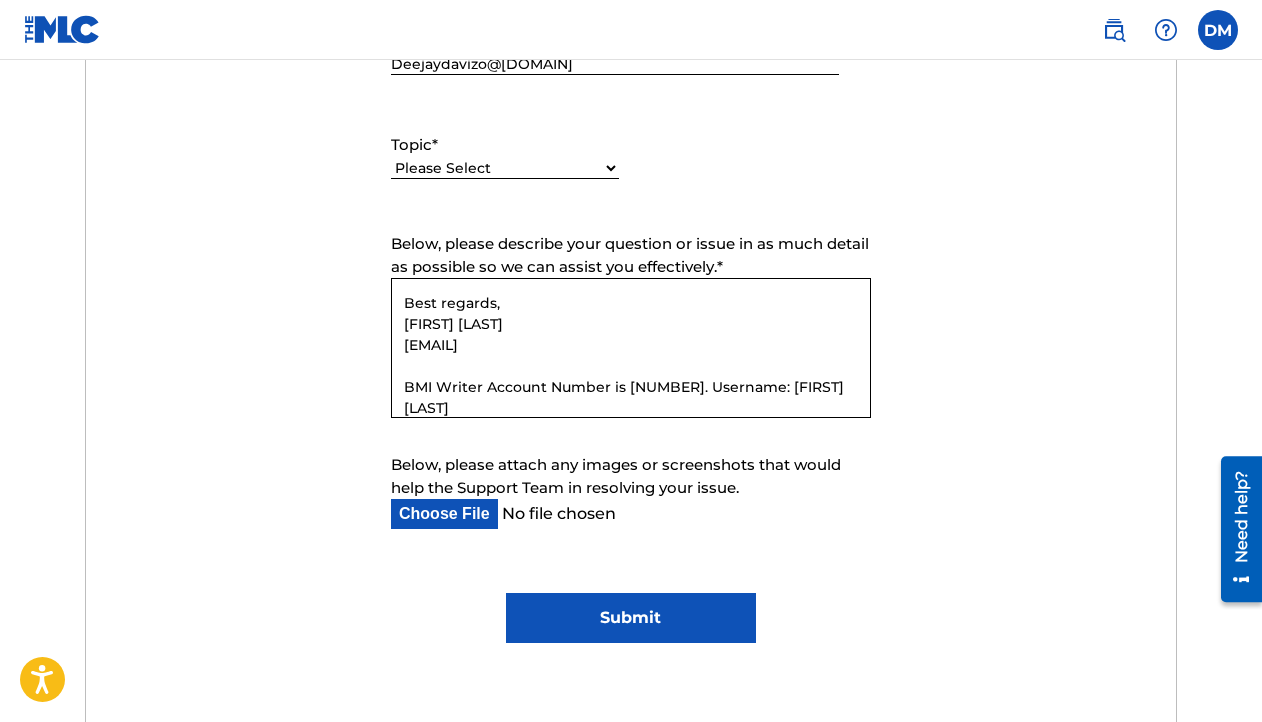 type on "Dear MLC Support Team,
I hope this message finds you well.
I am writing to kindly request the verification of my account with The MLC. I have completed the registration process and would like to ensure that my account is properly verified so I can access all available services and benefits associated with membership.
Please let me know if any additional information or documentation is needed from my end to complete the verification process.
Thank you for your time and assistance. I look forward to your response.
Best regards,
[FIRST] [LAST]
[EMAIL]
BMI Writer Account Number is [NUMBER]. Username: [FIRST] [LAST]" 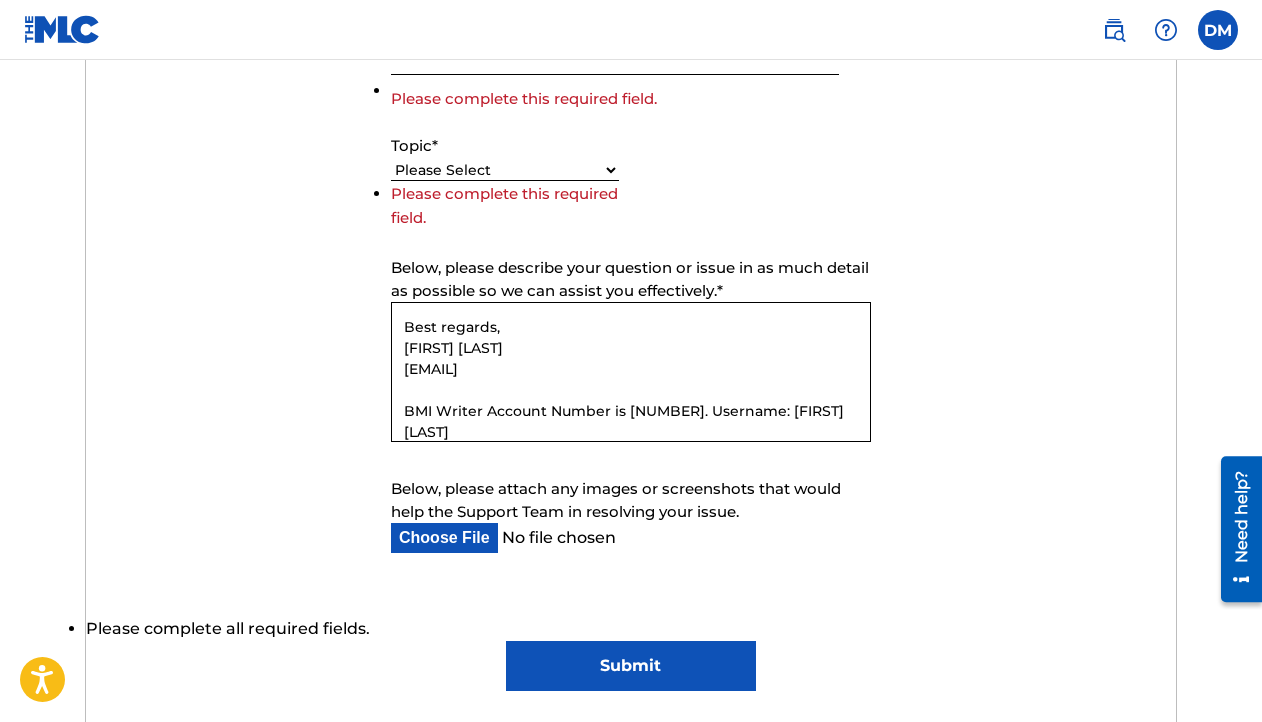 click on "Please Select I need help with my account I need help with managing my catalog I need help with the Public Search I need help with information about The MLC I need help with payment I need help with DQI" at bounding box center (505, 170) 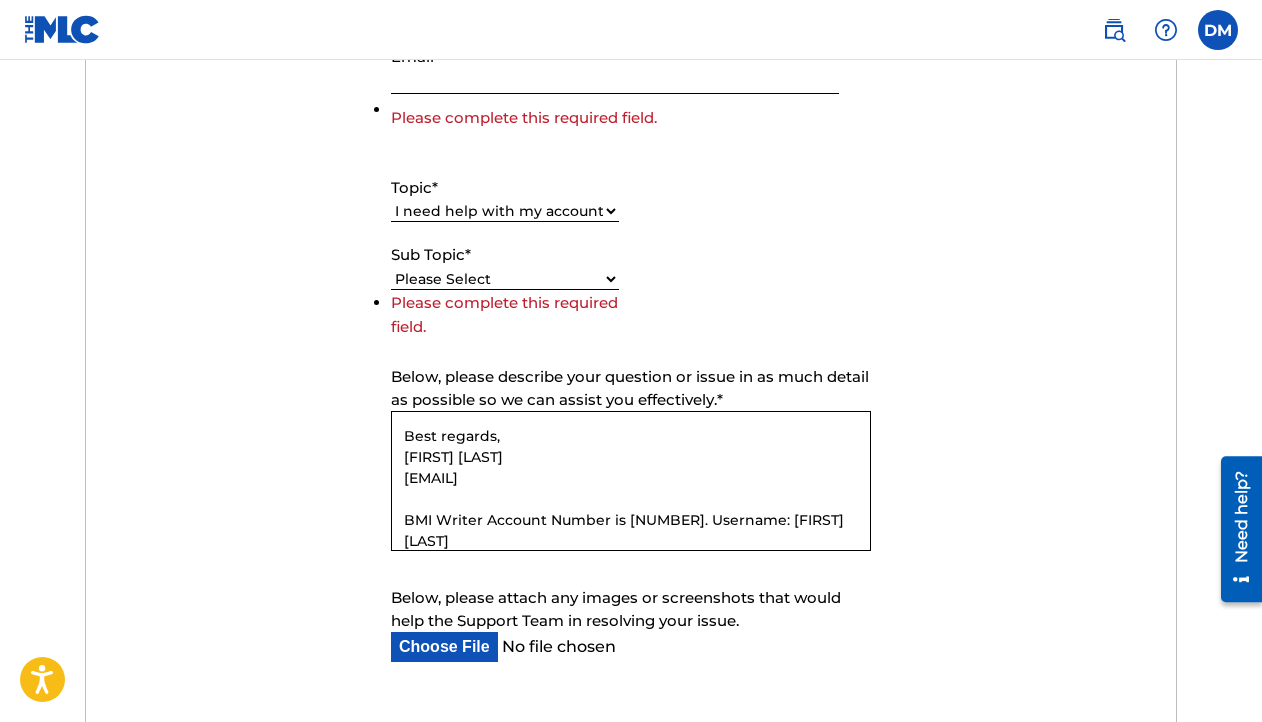 scroll, scrollTop: 950, scrollLeft: 0, axis: vertical 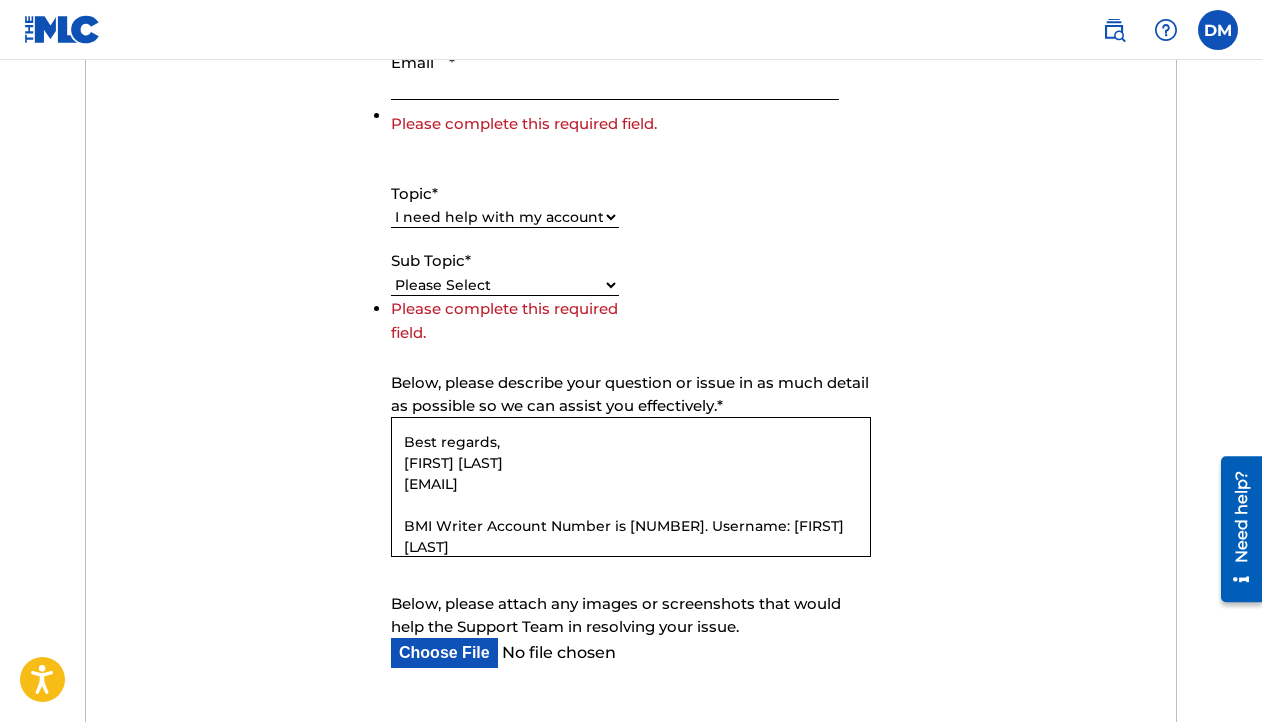 click on "Please Select I need help with my user account I can't log in to my user account I was not verified as a user I need help with my Member account" at bounding box center [505, 285] 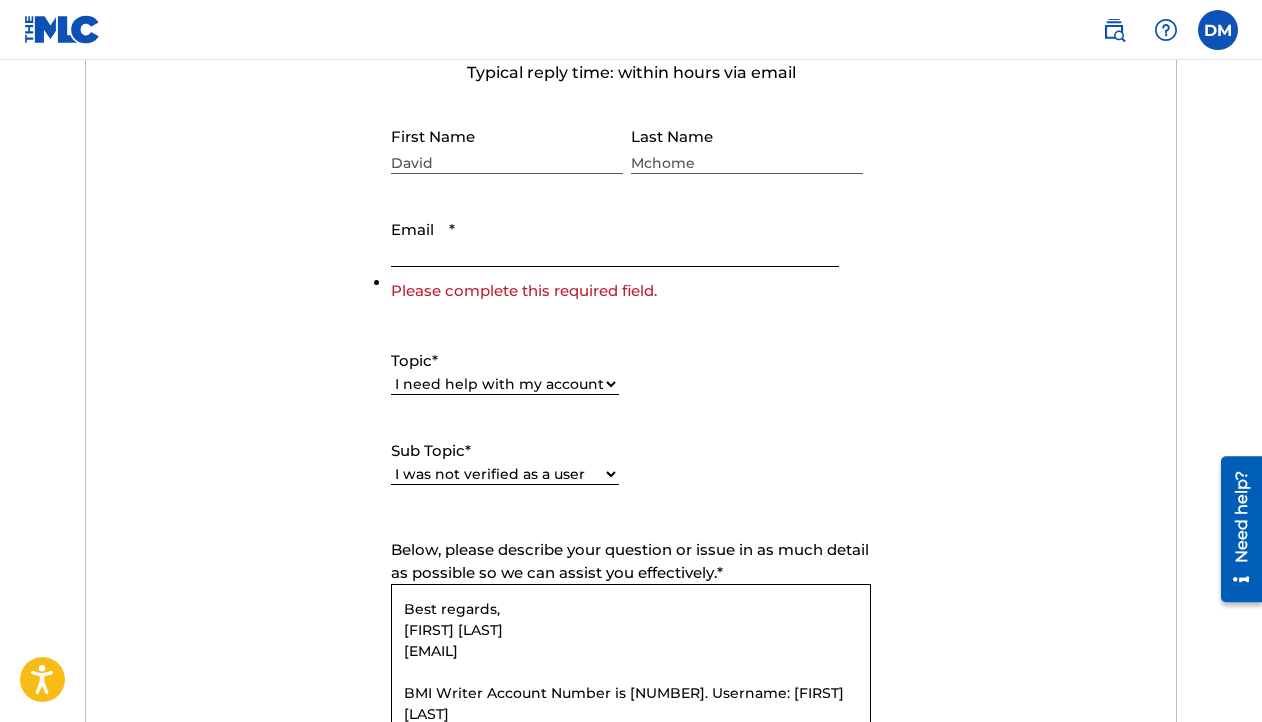 scroll, scrollTop: 777, scrollLeft: 0, axis: vertical 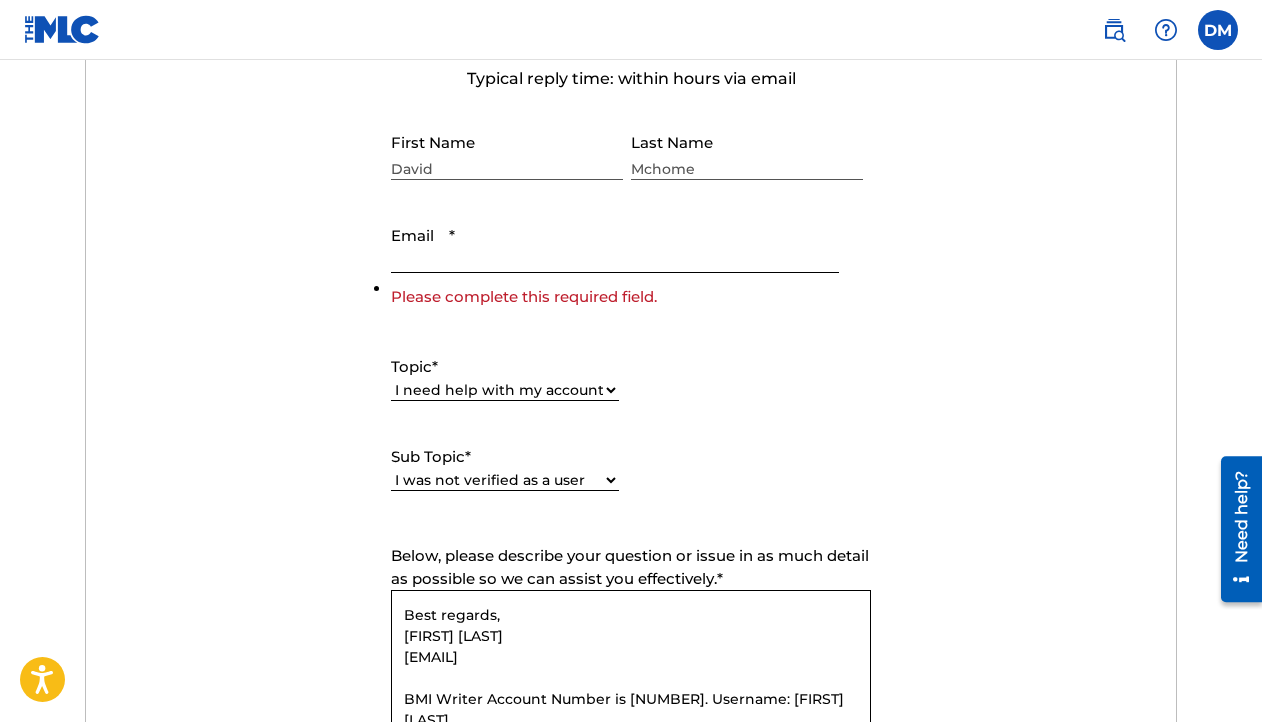 click on "Email *" at bounding box center [615, 244] 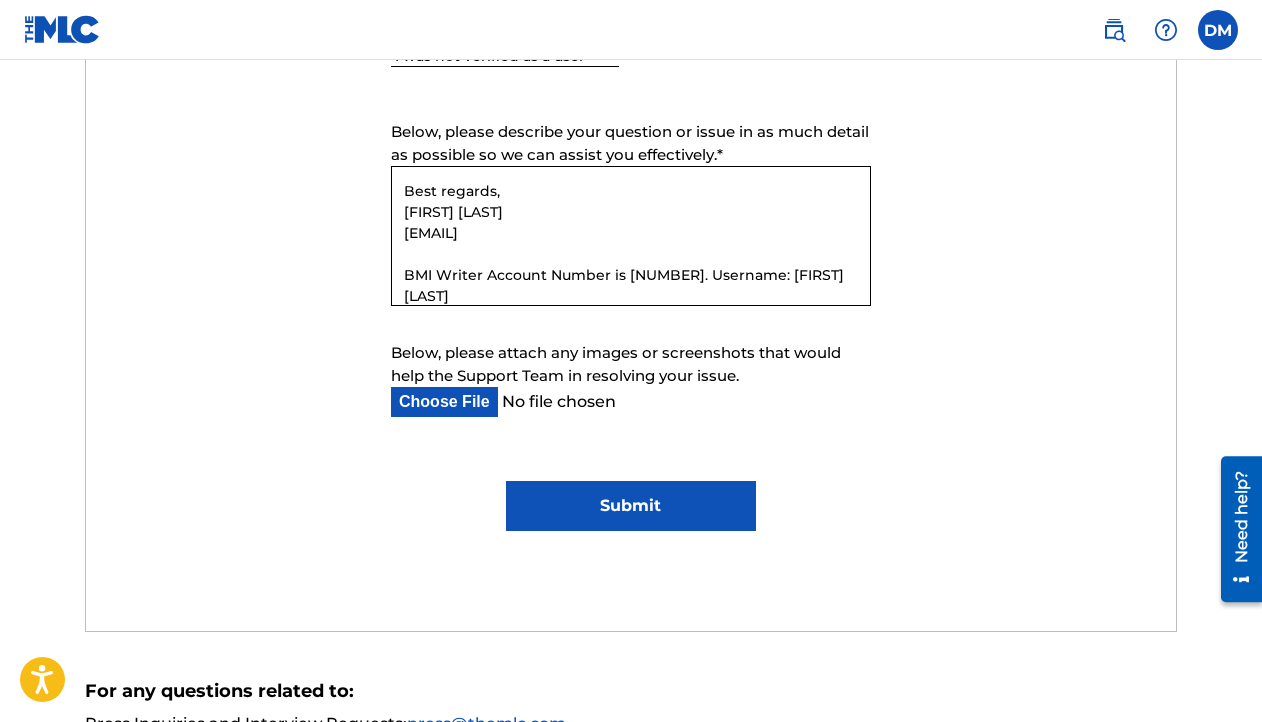 scroll, scrollTop: 1237, scrollLeft: 0, axis: vertical 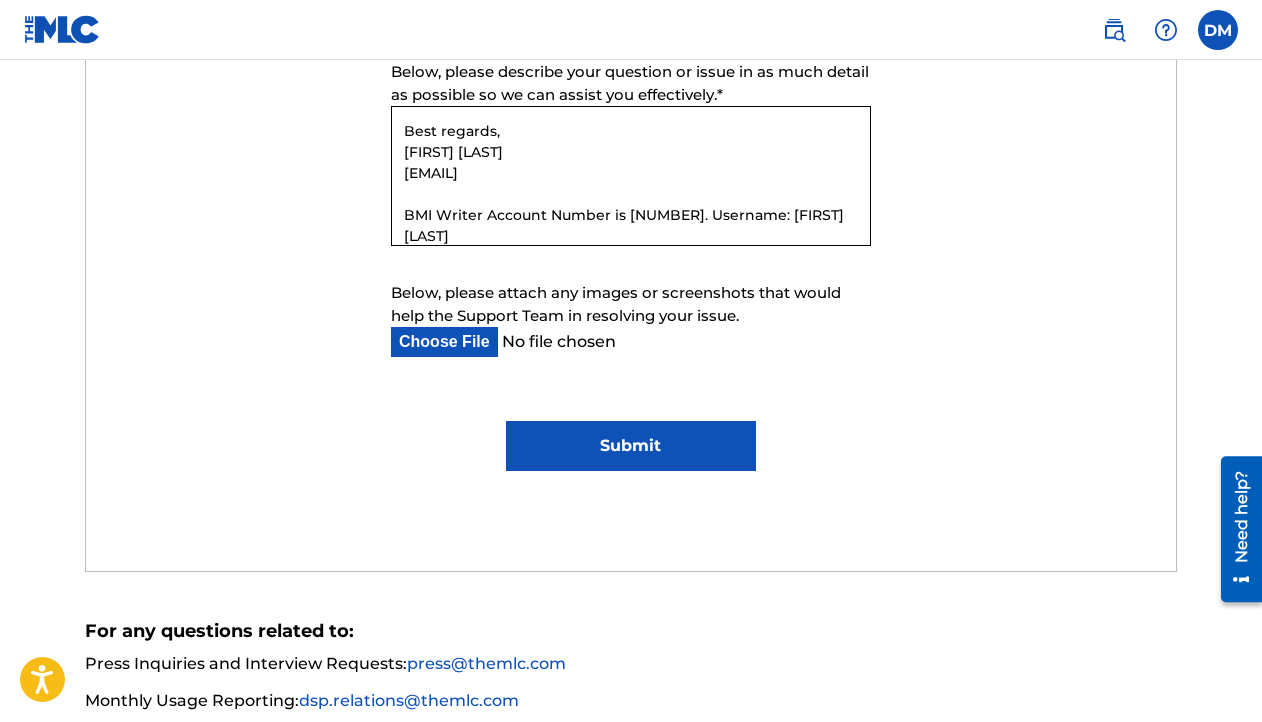 click on "Submit" at bounding box center [631, 446] 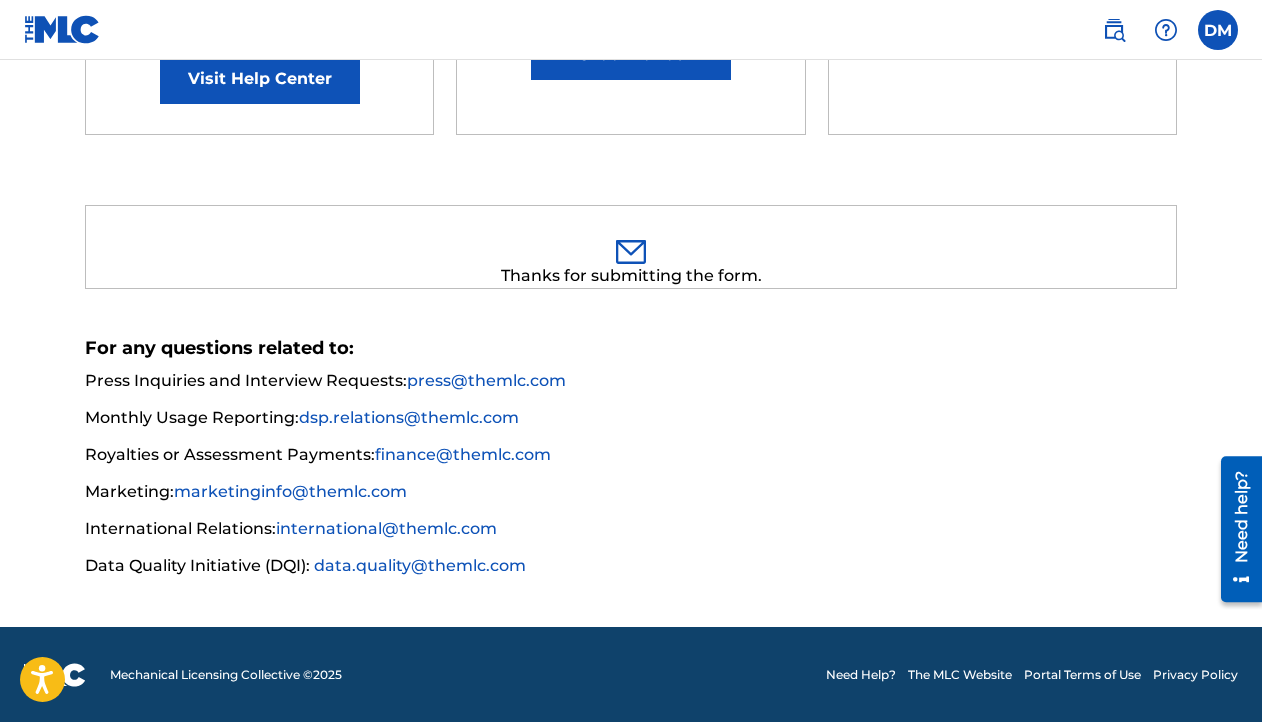 scroll, scrollTop: 0, scrollLeft: 0, axis: both 